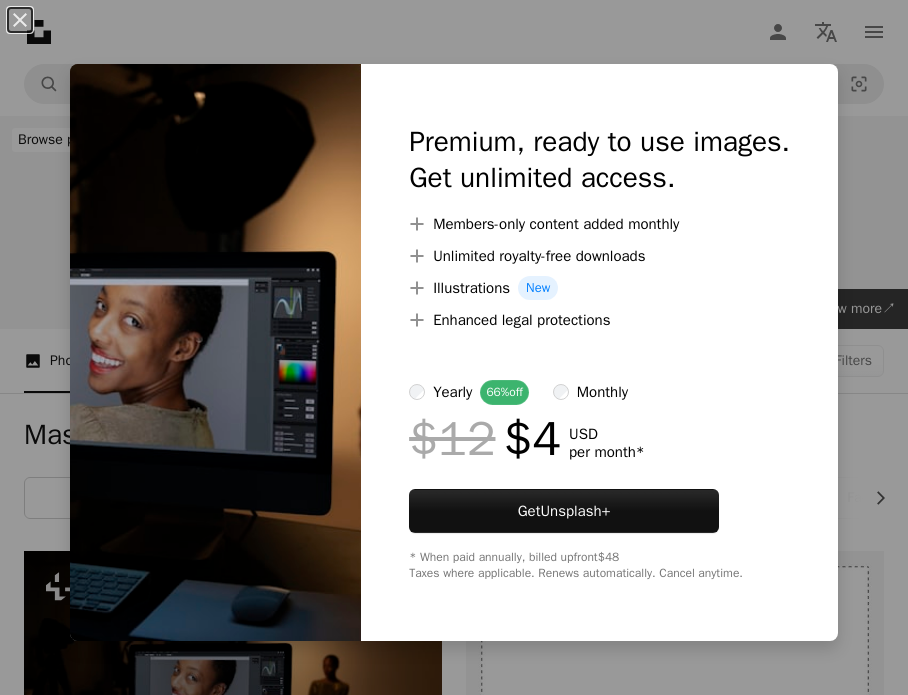 scroll, scrollTop: 236, scrollLeft: 0, axis: vertical 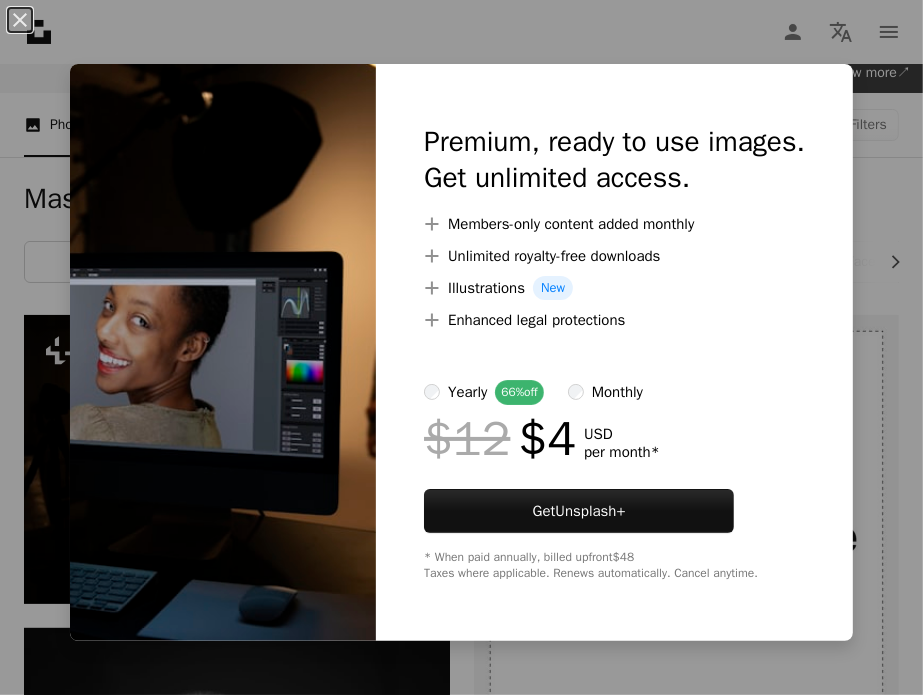 click on "An X shape Premium, ready to use images. Get unlimited access. A plus sign Members-only content added monthly A plus sign Unlimited royalty-free downloads A plus sign Illustrations  New A plus sign Enhanced legal protections yearly 66%  off monthly $12   $4 USD per month * Get  Unsplash+ * When paid annually, billed upfront  $48 Taxes where applicable. Renews automatically. Cancel anytime." at bounding box center (461, 347) 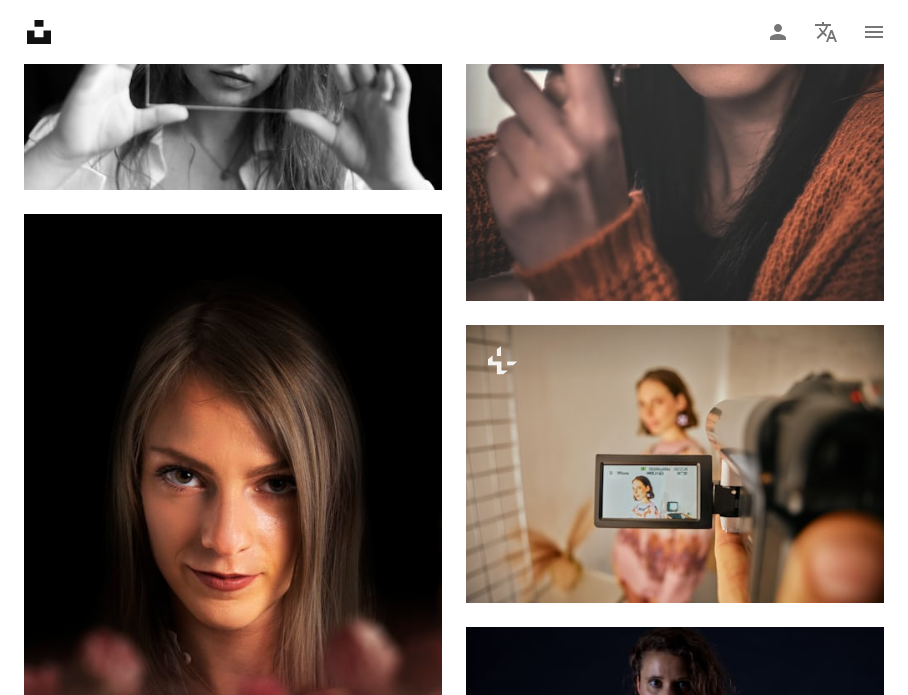 scroll, scrollTop: 5158, scrollLeft: 0, axis: vertical 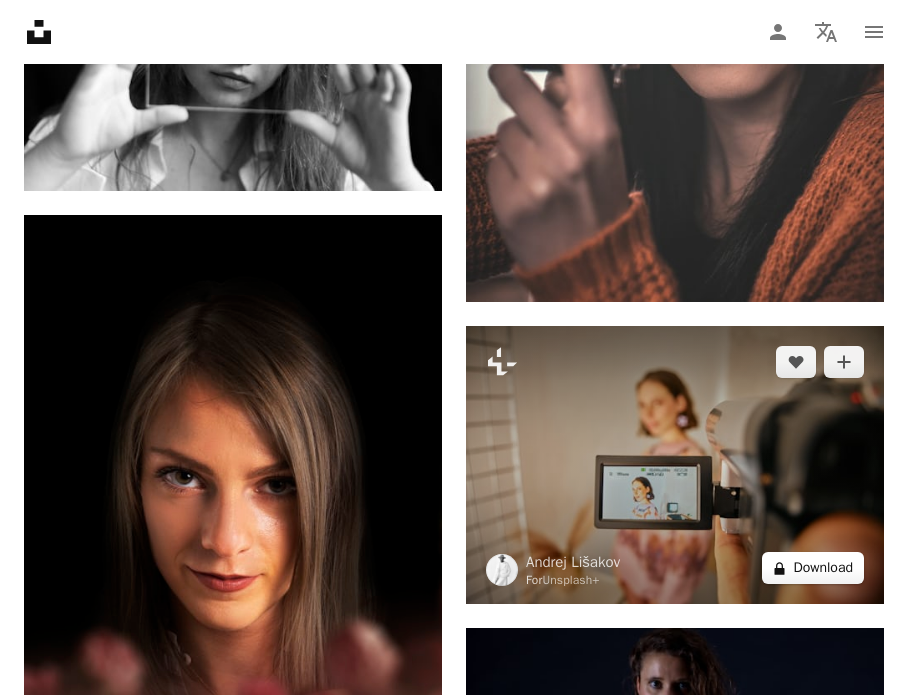 drag, startPoint x: 623, startPoint y: 545, endPoint x: 780, endPoint y: 569, distance: 158.8238 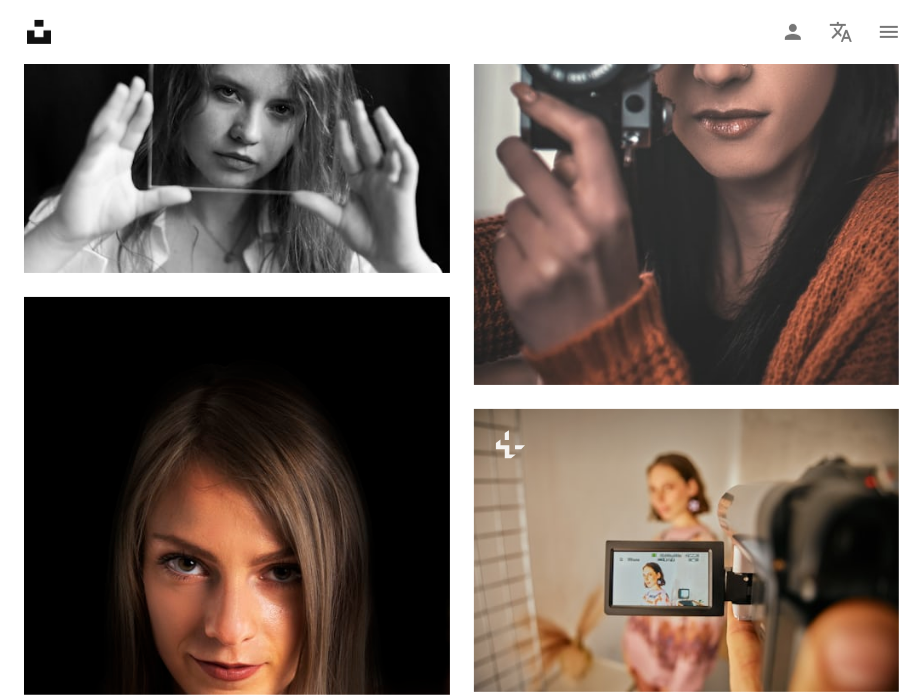 click on "An X shape Premium, ready to use images. Get unlimited access. A plus sign Members-only content added monthly A plus sign Unlimited royalty-free downloads A plus sign Illustrations  New A plus sign Enhanced legal protections yearly 66%  off monthly $12   $4 USD per month * Get  Unsplash+ * When paid annually, billed upfront  $48 Taxes where applicable. Renews automatically. Cancel anytime." at bounding box center [461, 2001] 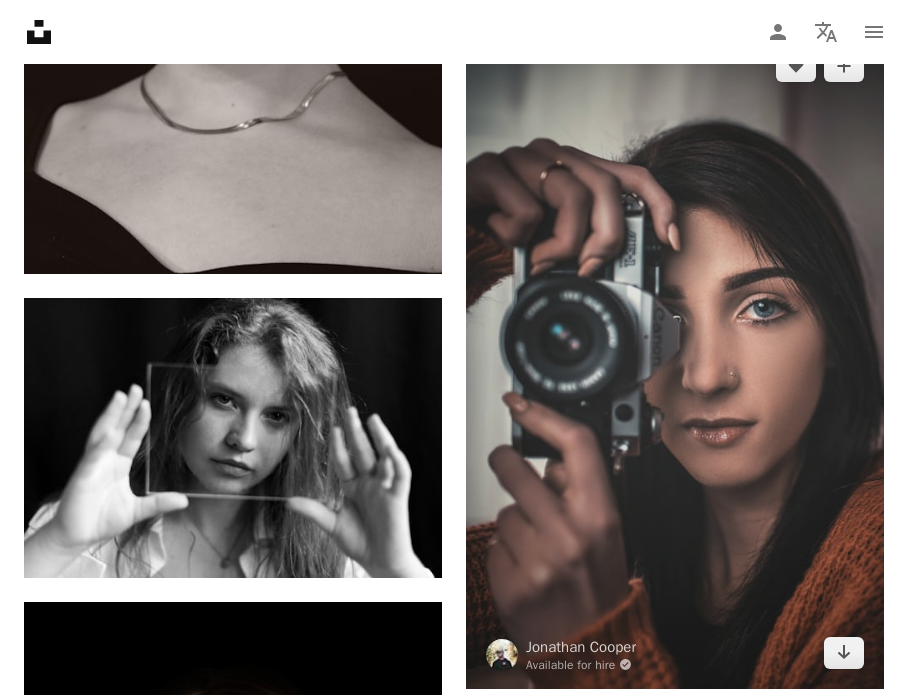 scroll, scrollTop: 5059, scrollLeft: 0, axis: vertical 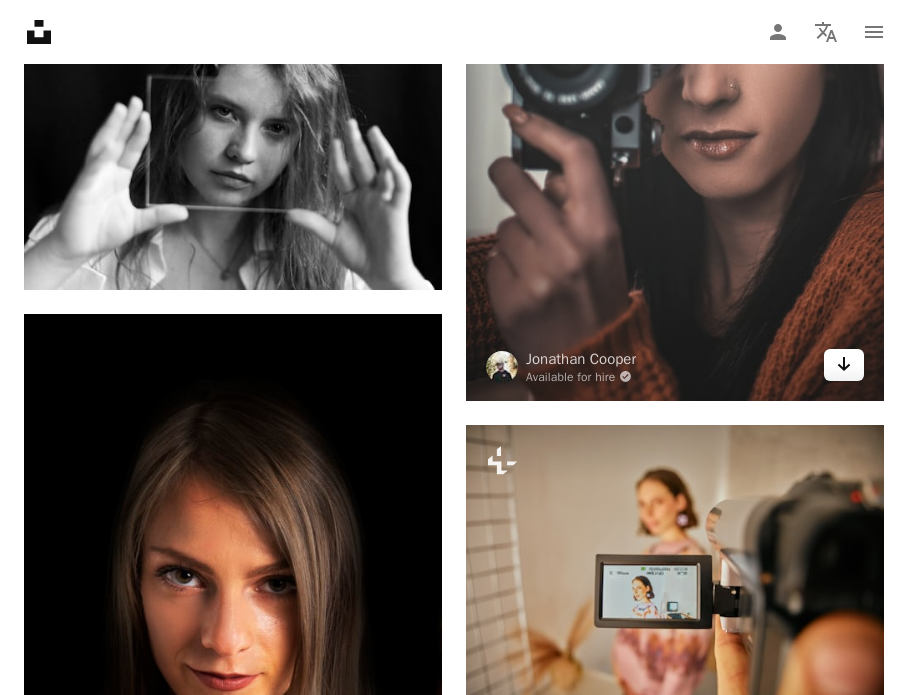 click on "Arrow pointing down" 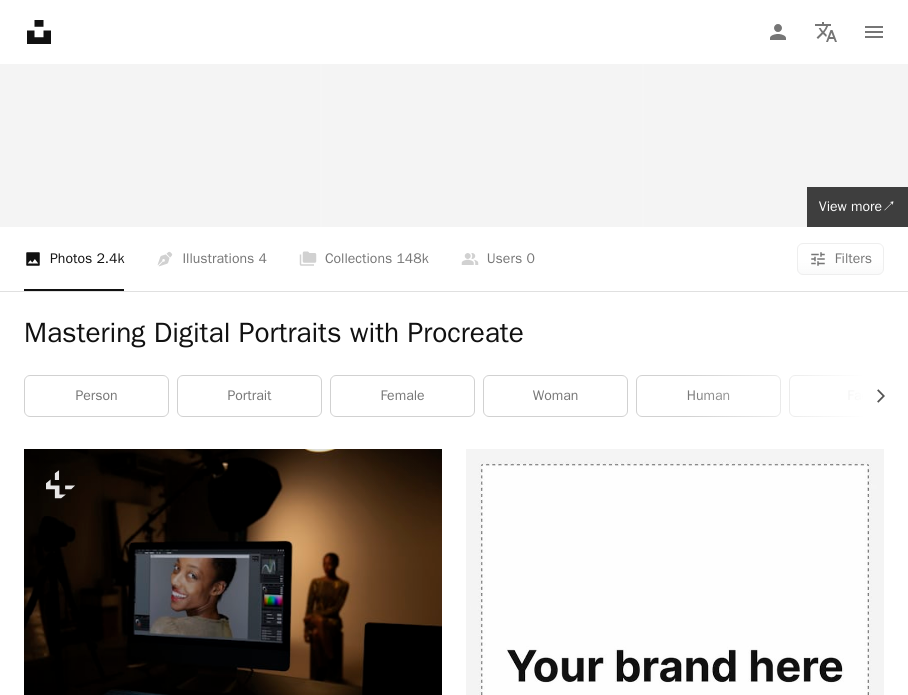 scroll, scrollTop: 0, scrollLeft: 0, axis: both 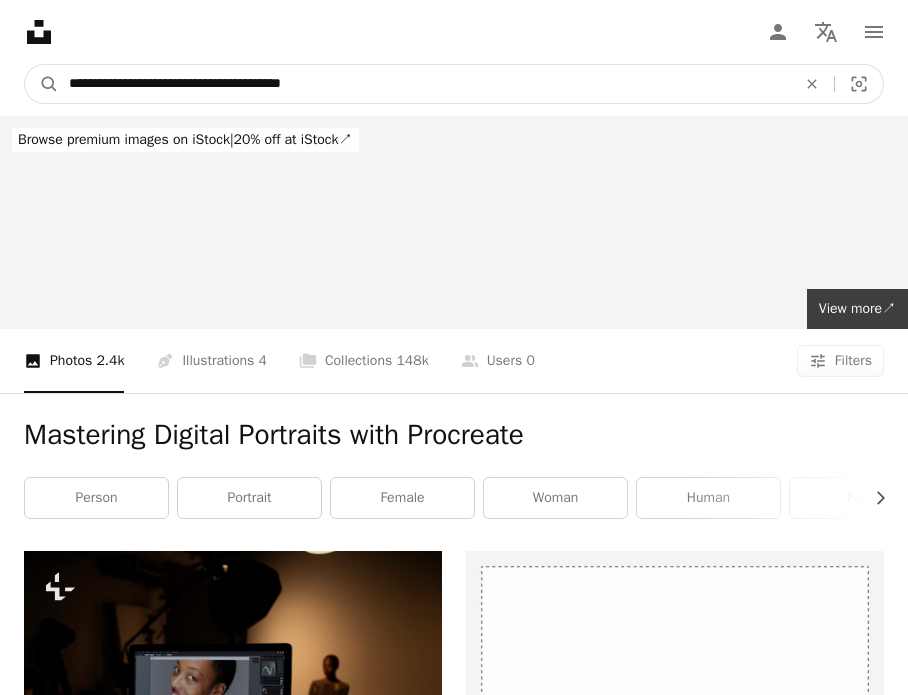 drag, startPoint x: 427, startPoint y: 87, endPoint x: 58, endPoint y: 72, distance: 369.30475 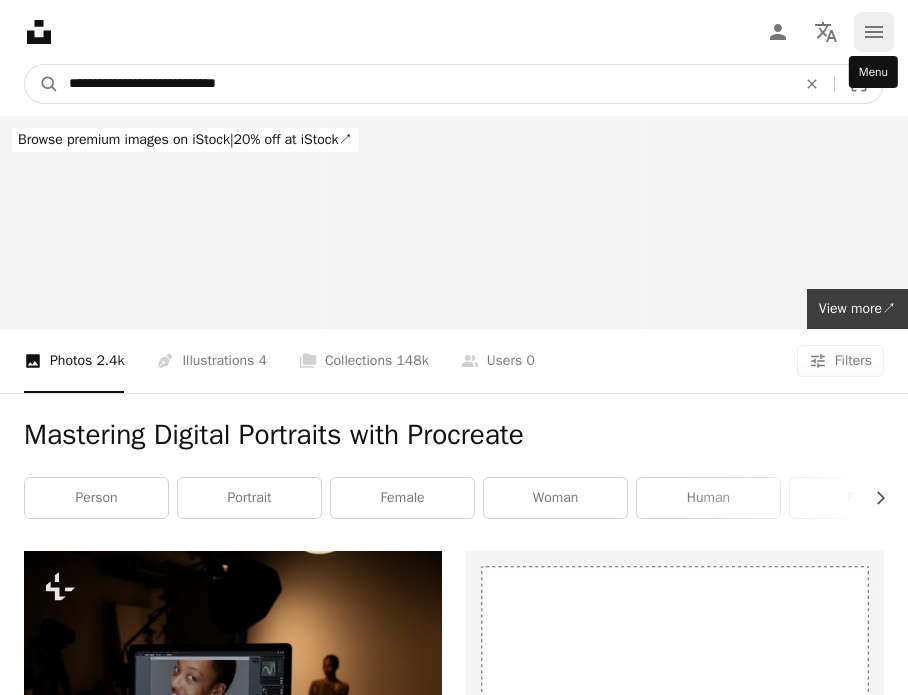 type on "**********" 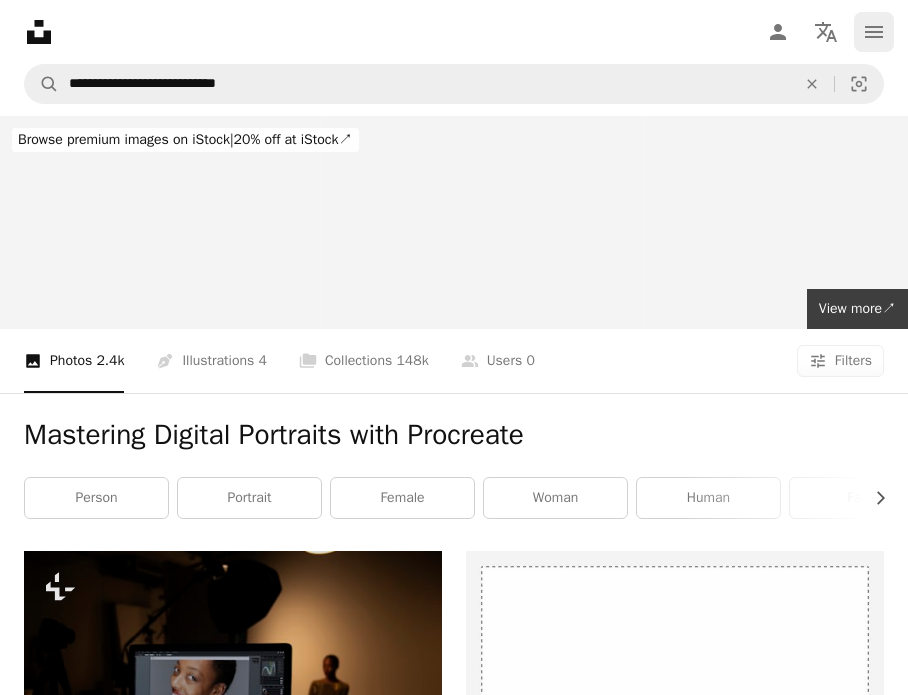 click on "navigation menu" 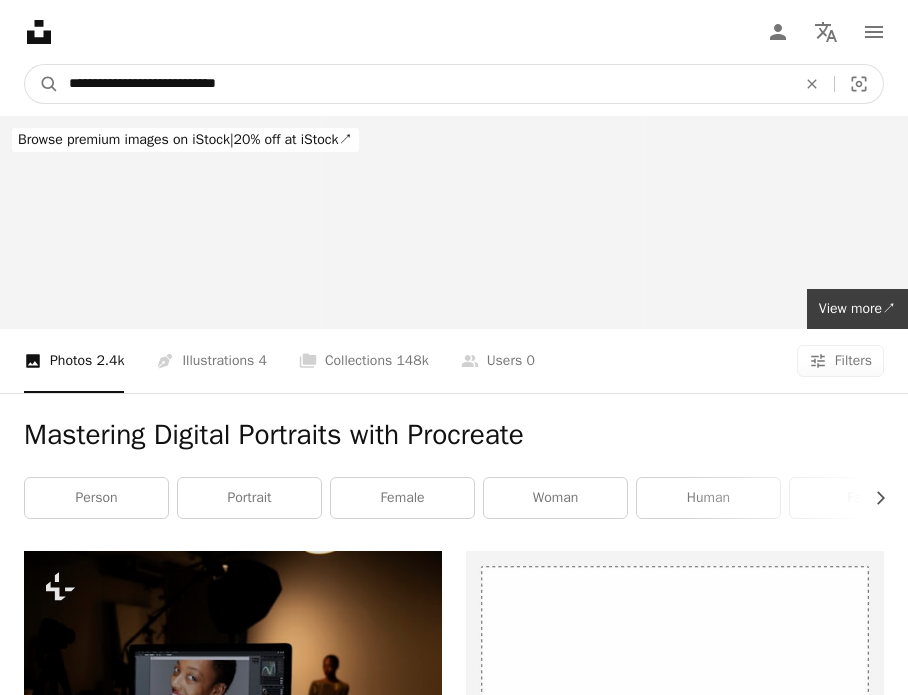 click on "**********" at bounding box center (424, 84) 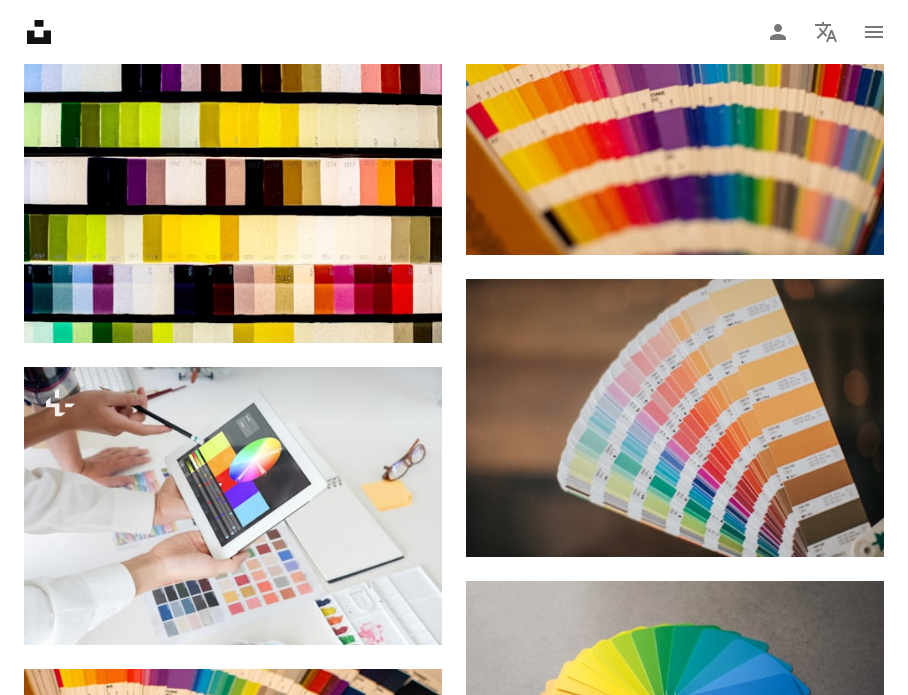 scroll, scrollTop: 1451, scrollLeft: 0, axis: vertical 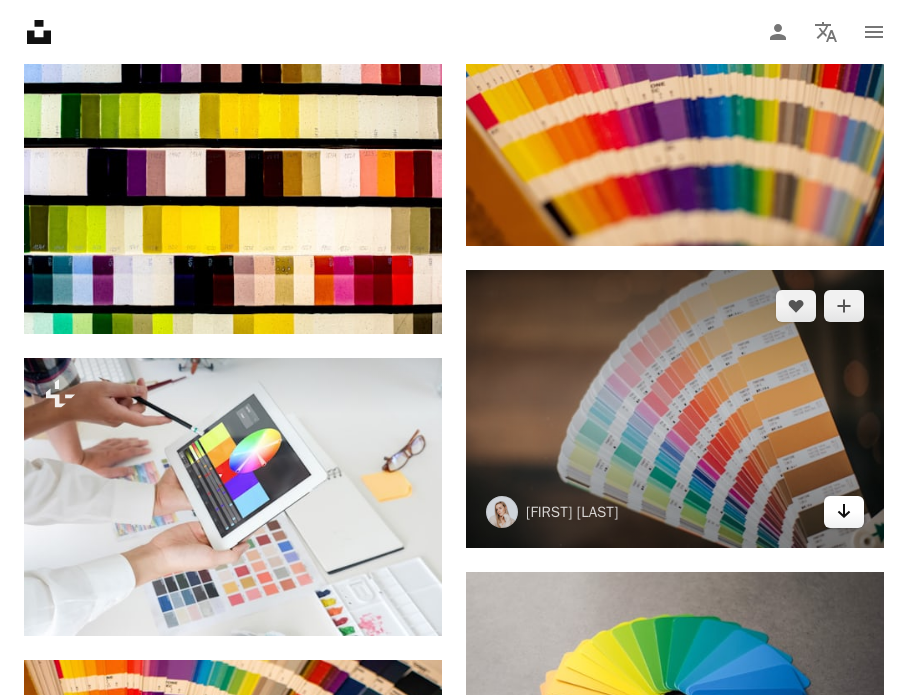 click on "Arrow pointing down" 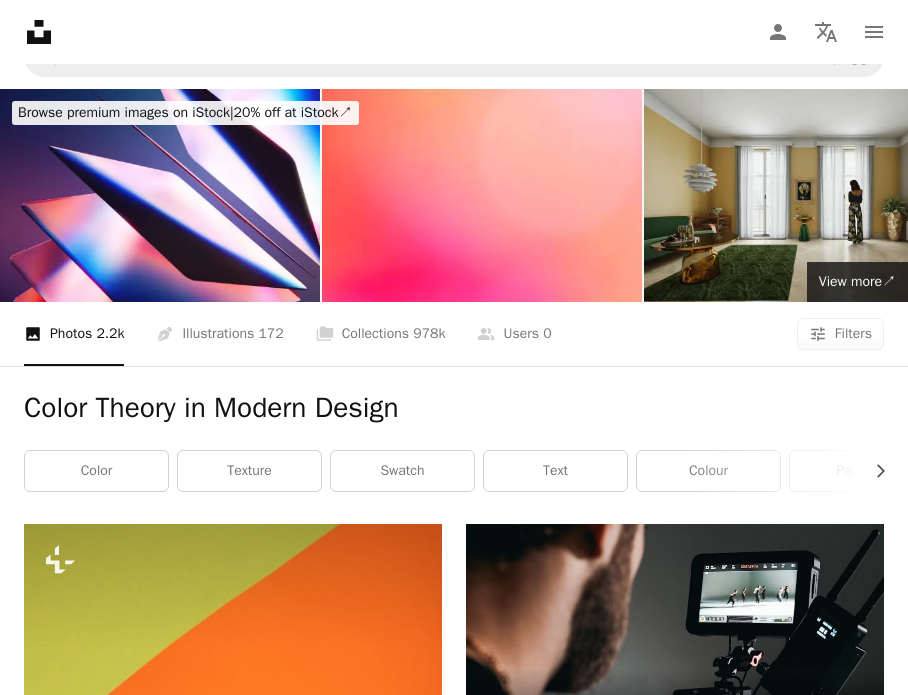 scroll, scrollTop: 0, scrollLeft: 0, axis: both 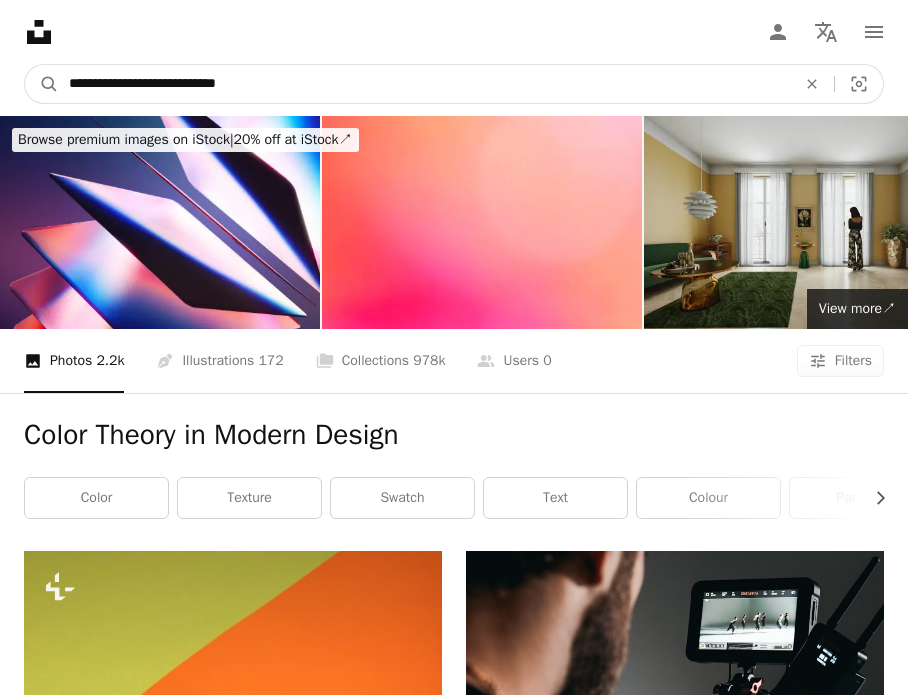 click on "**********" at bounding box center [424, 84] 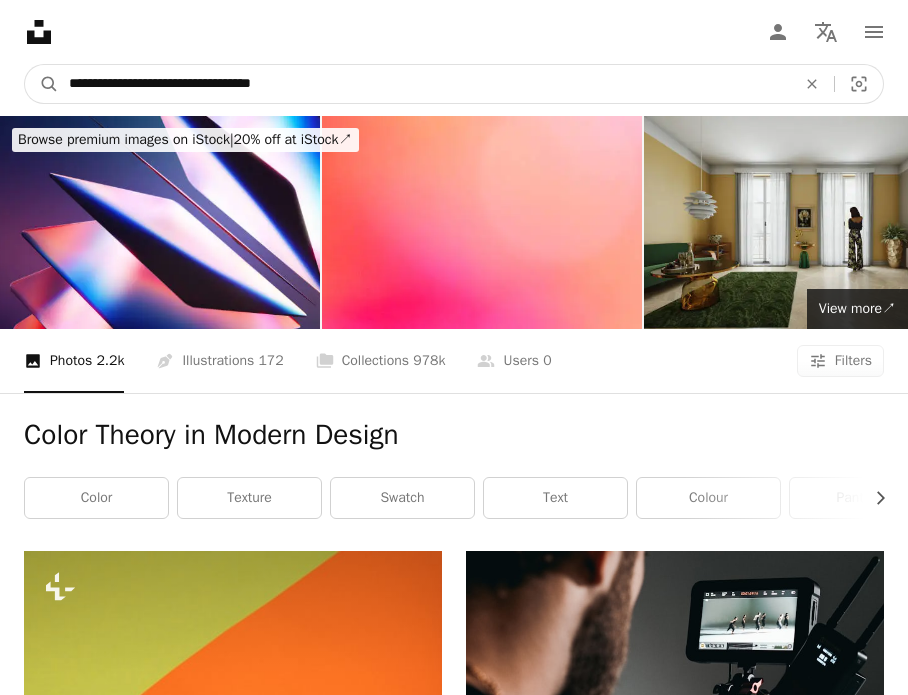 click on "A magnifying glass" at bounding box center (42, 84) 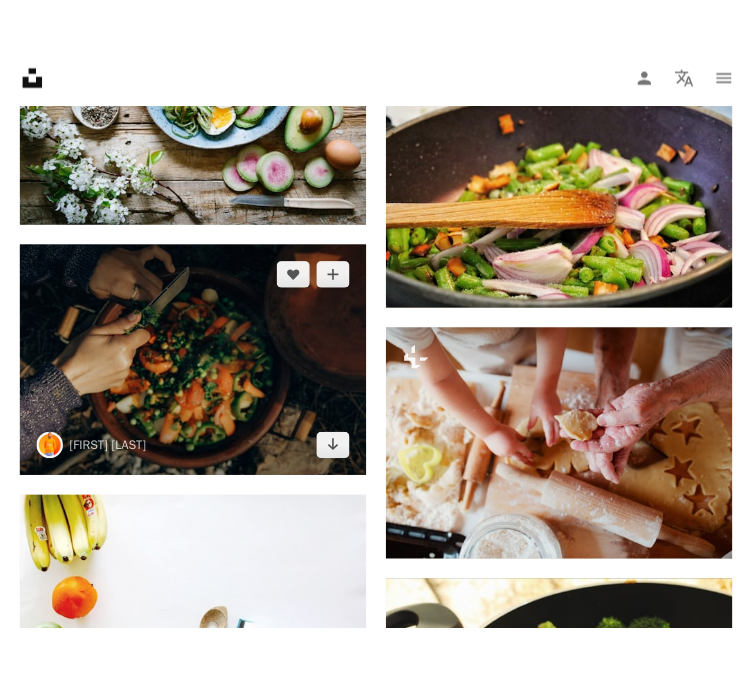 scroll, scrollTop: 1996, scrollLeft: 0, axis: vertical 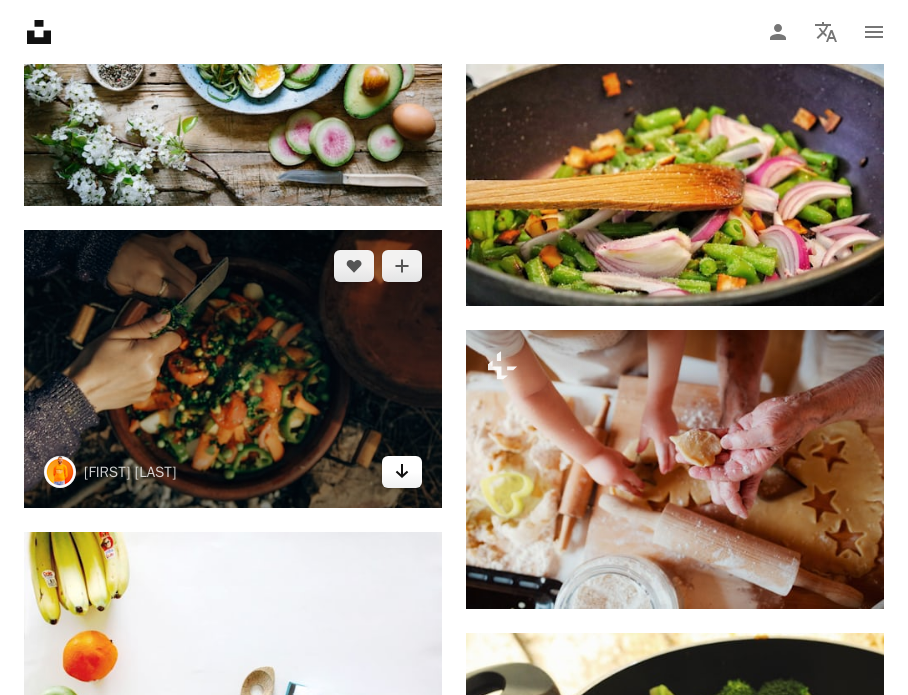 click on "Arrow pointing down" 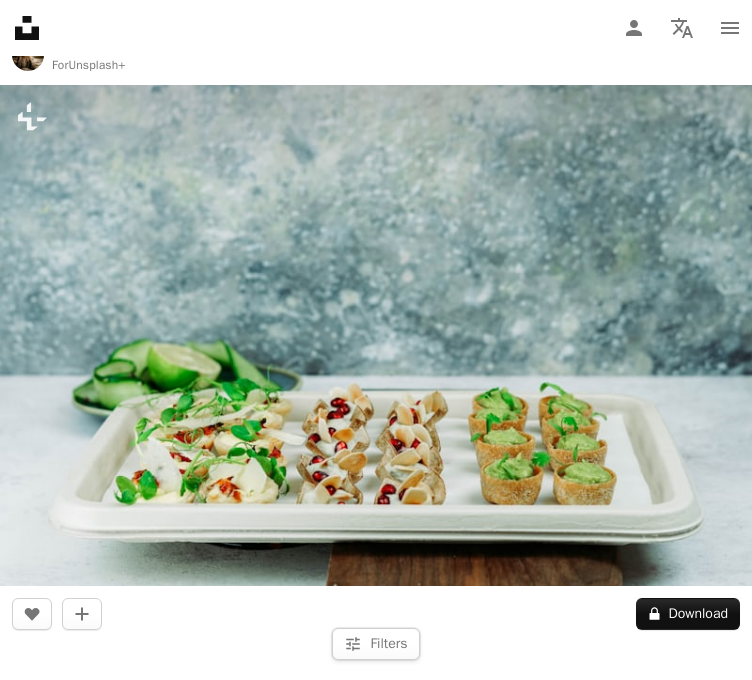 scroll, scrollTop: 0, scrollLeft: 0, axis: both 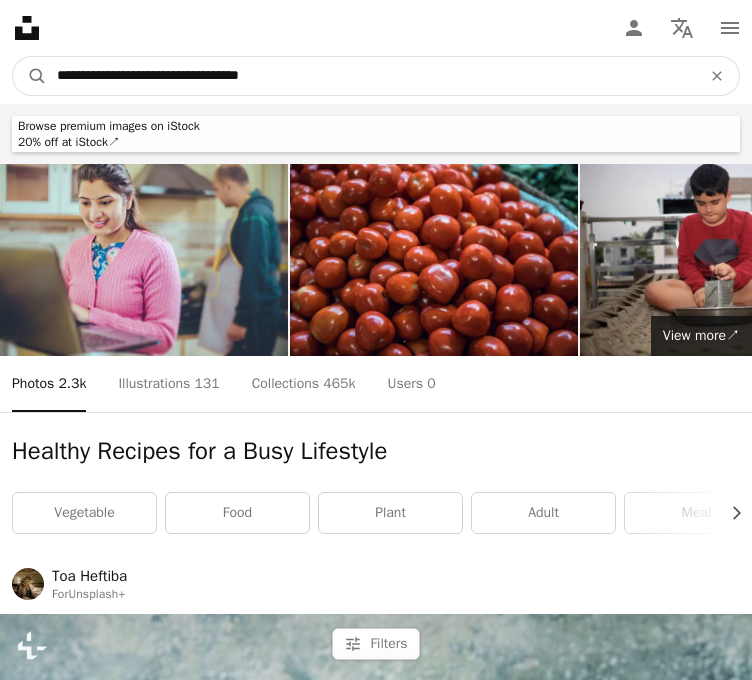 click on "**********" at bounding box center [371, 76] 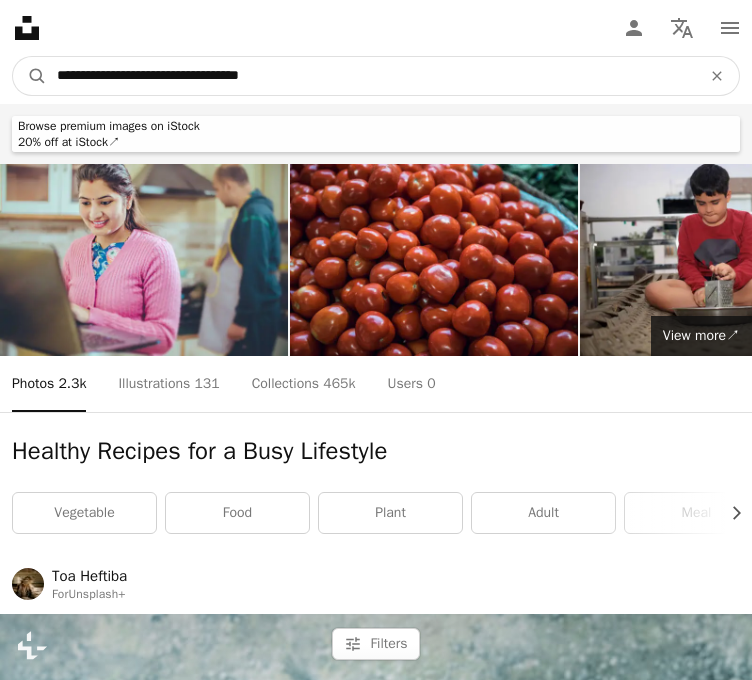 paste 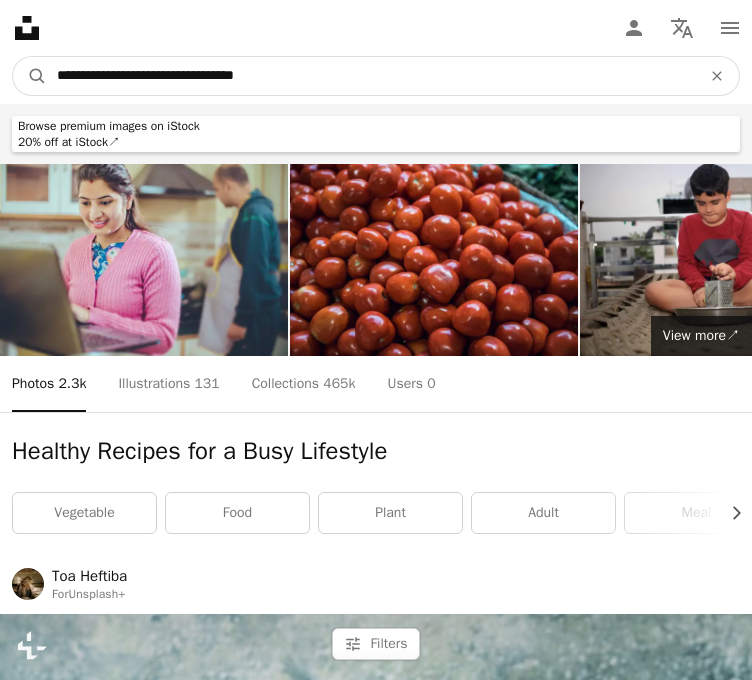click on "A magnifying glass" at bounding box center (30, 76) 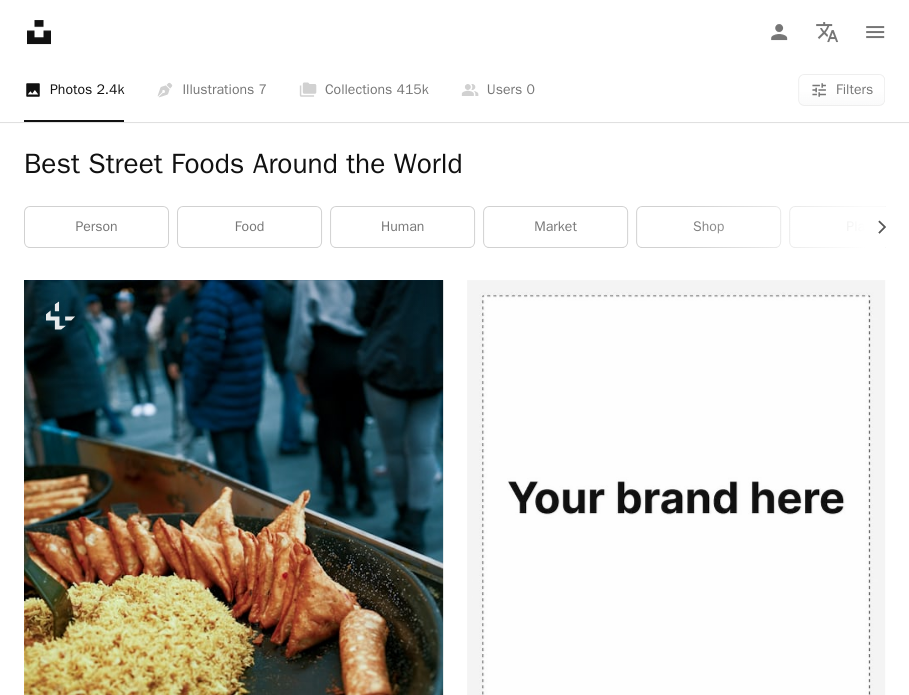 scroll, scrollTop: 0, scrollLeft: 0, axis: both 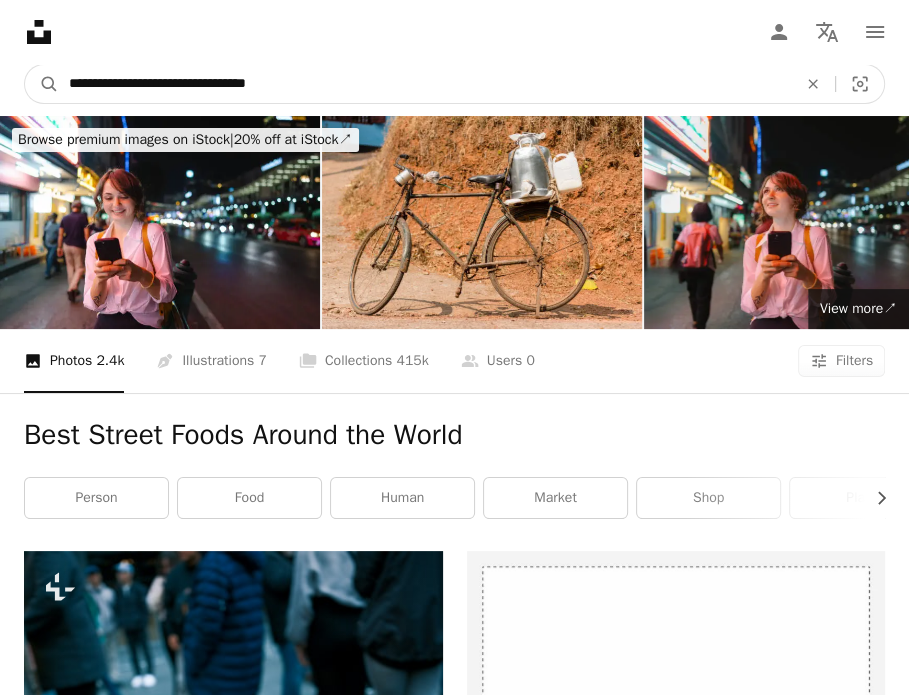 click on "**********" at bounding box center (425, 84) 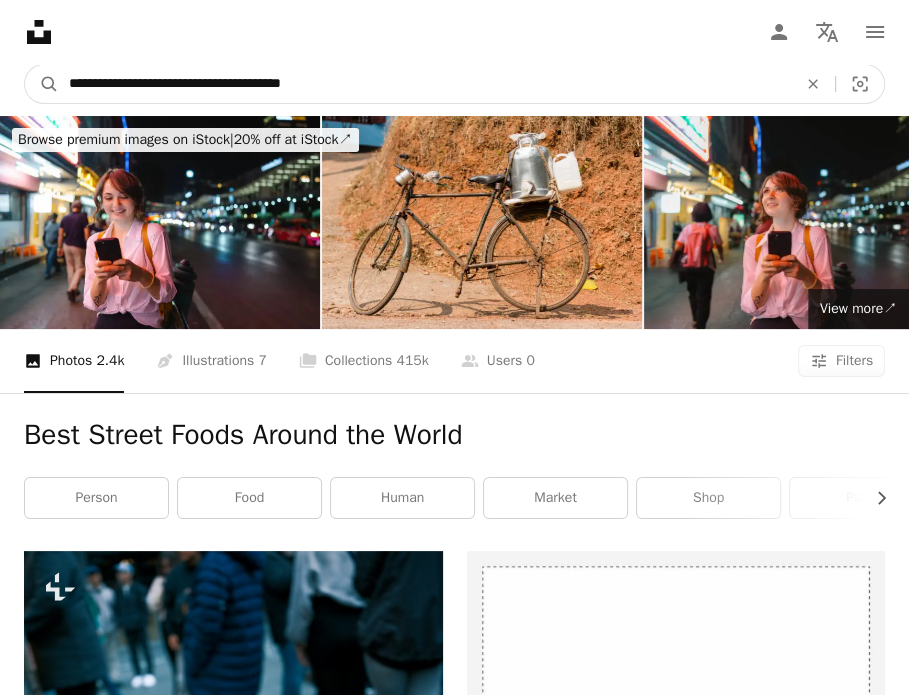 type on "**********" 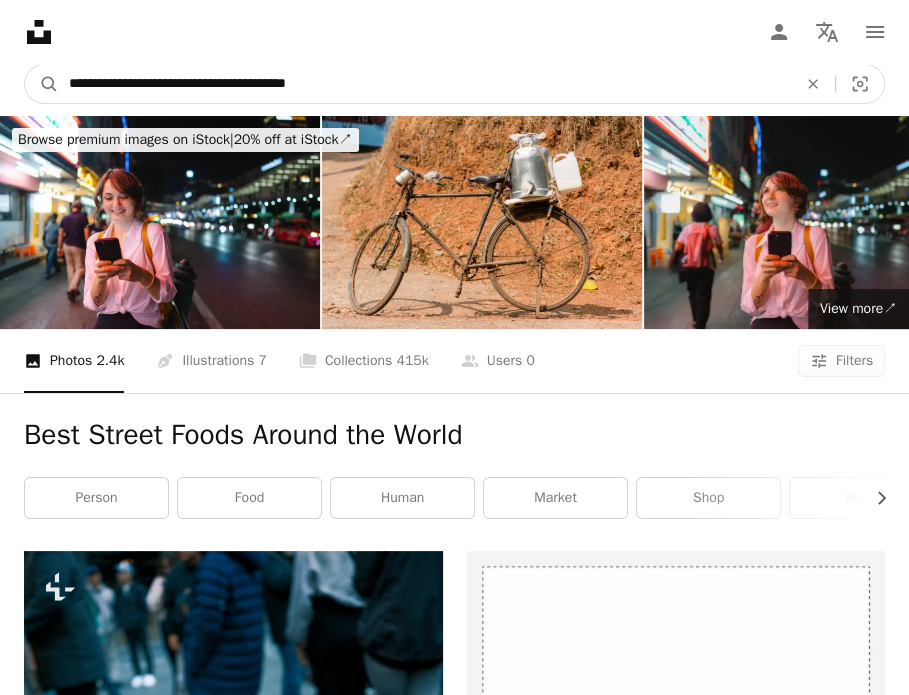 click on "A magnifying glass" at bounding box center (42, 84) 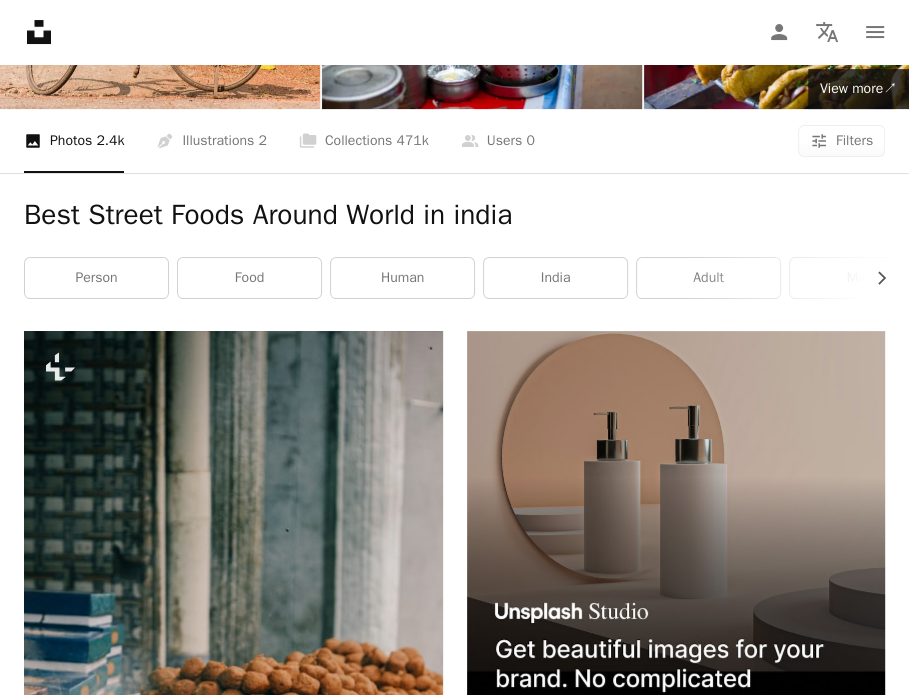 scroll, scrollTop: 0, scrollLeft: 0, axis: both 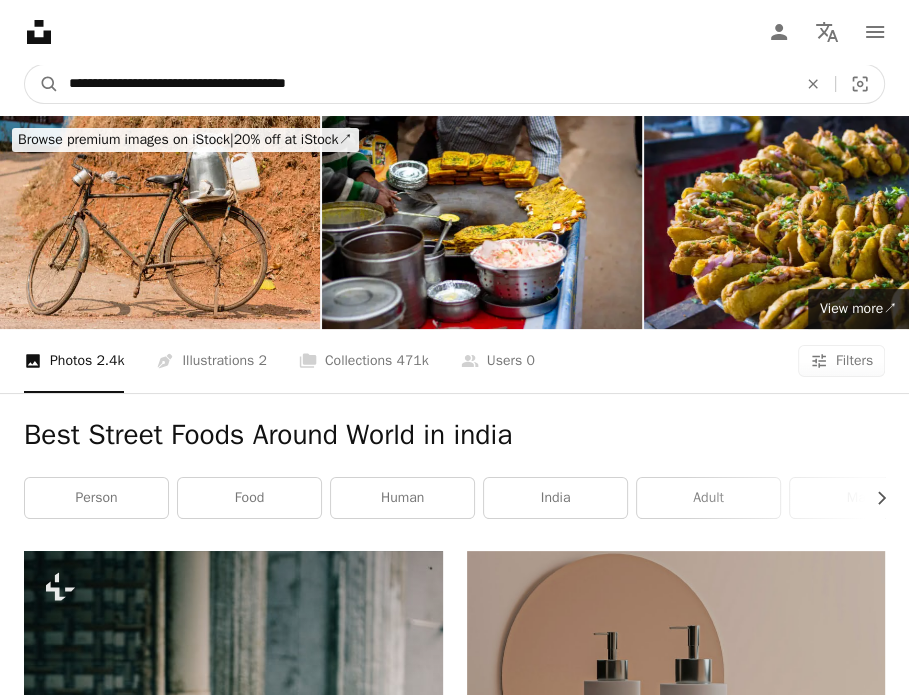 click on "**********" at bounding box center (425, 84) 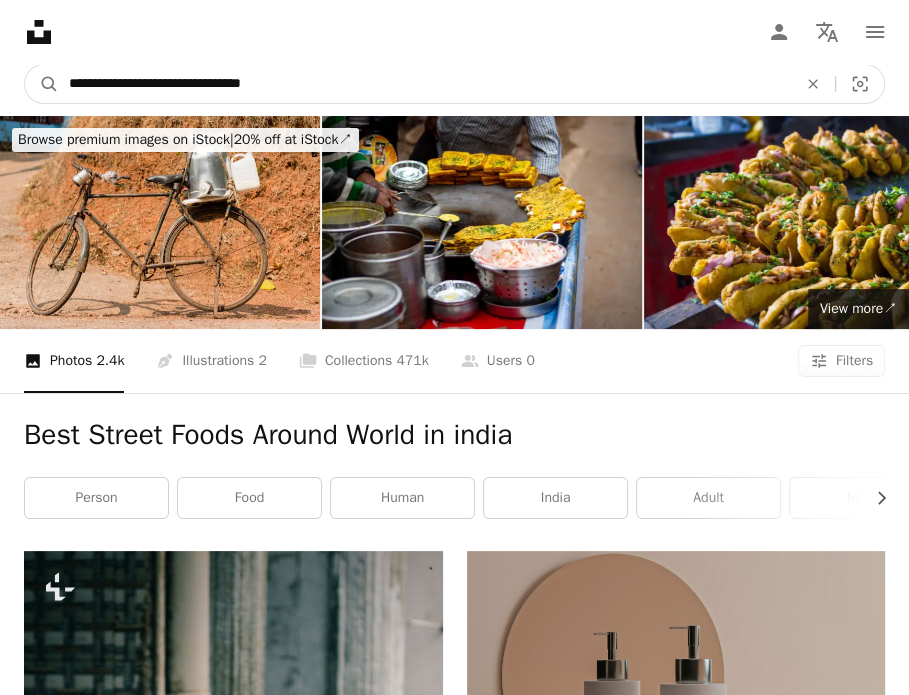 type on "**********" 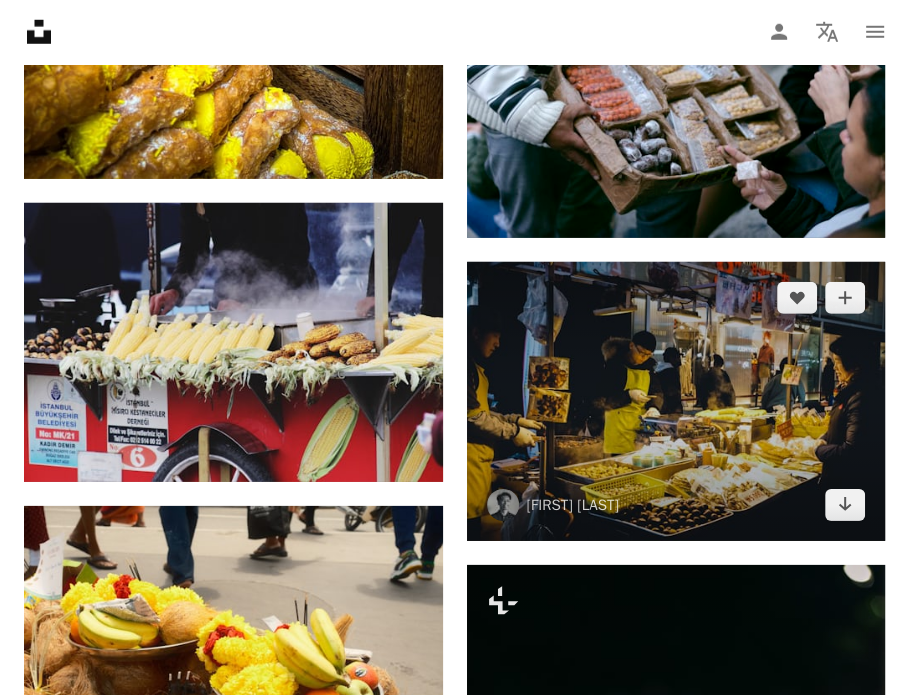 scroll, scrollTop: 3522, scrollLeft: 0, axis: vertical 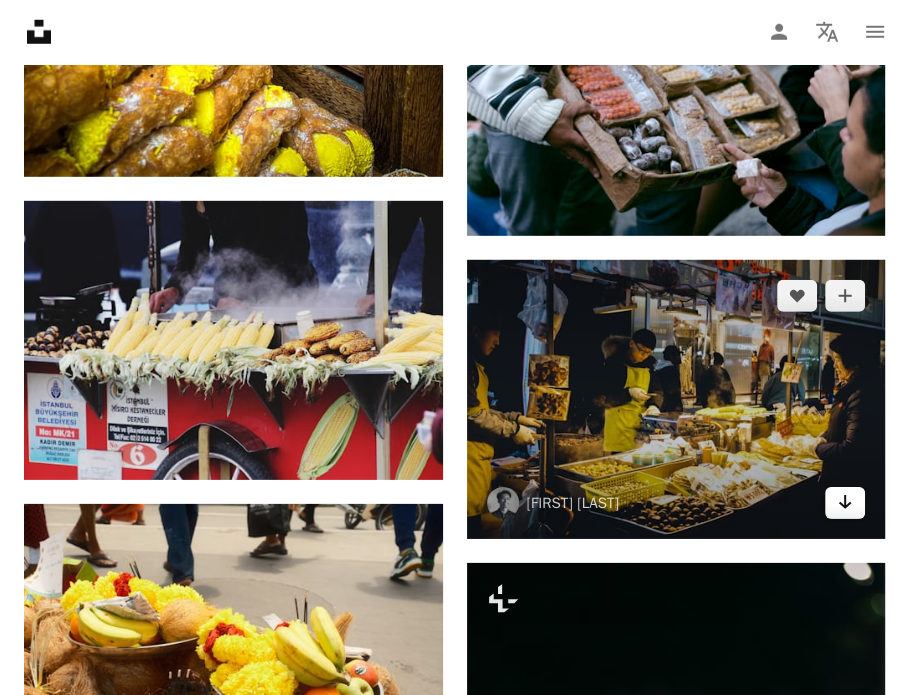 click on "Arrow pointing down" 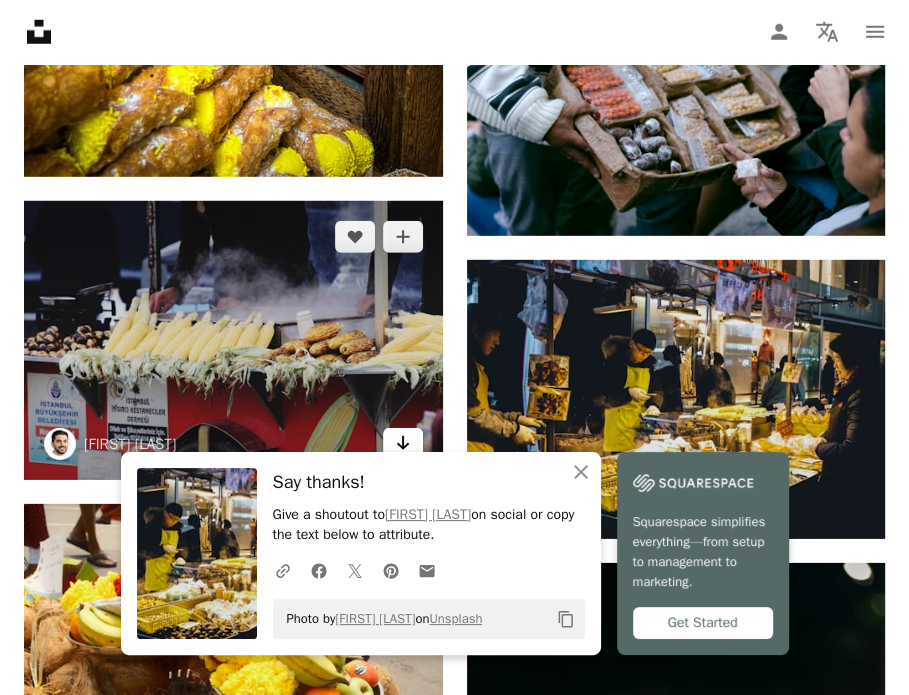 click on "Arrow pointing down" 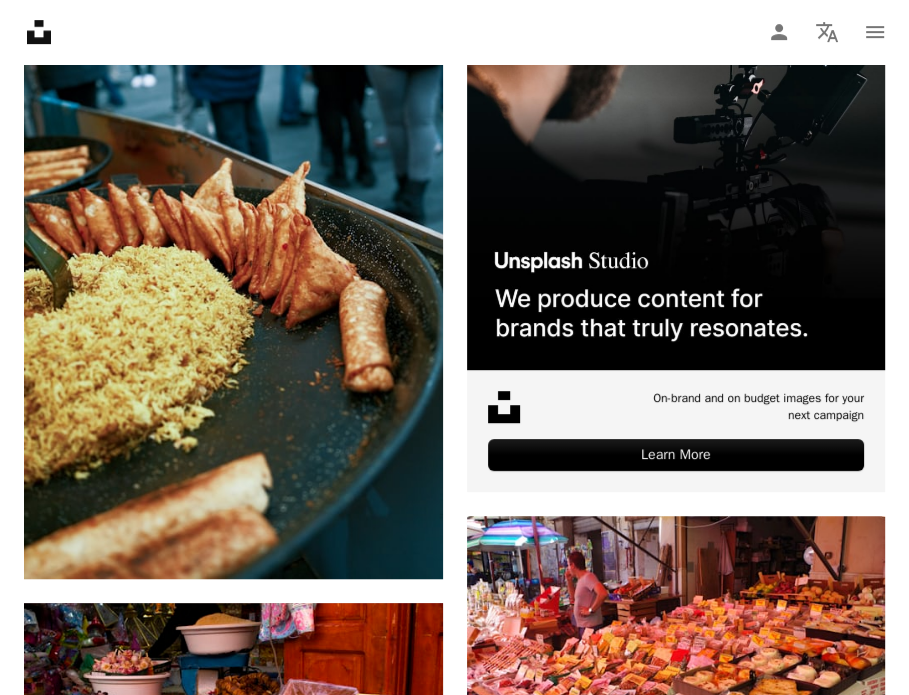scroll, scrollTop: 0, scrollLeft: 0, axis: both 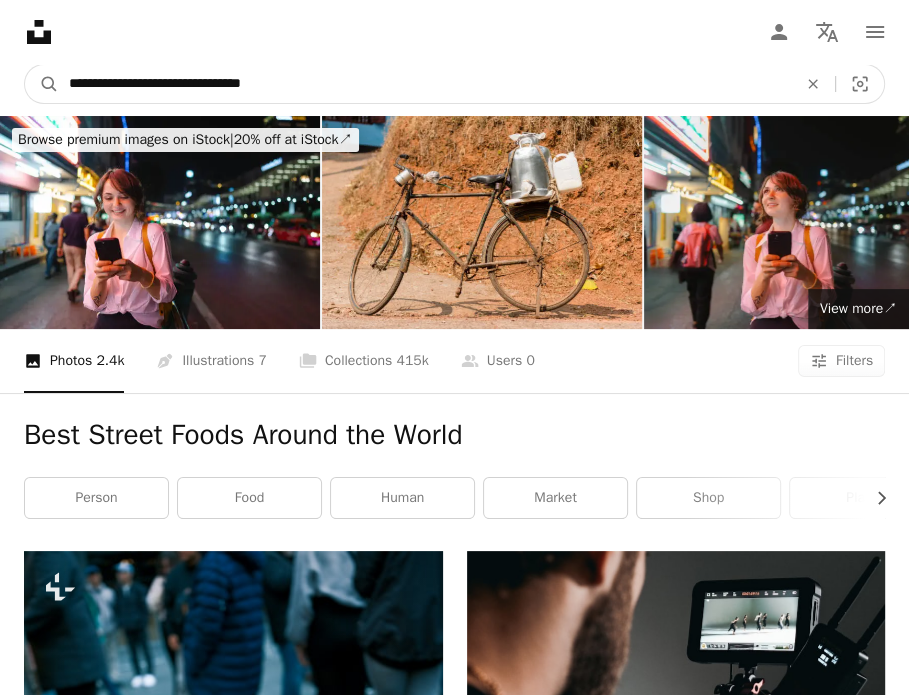 click on "**********" at bounding box center [425, 84] 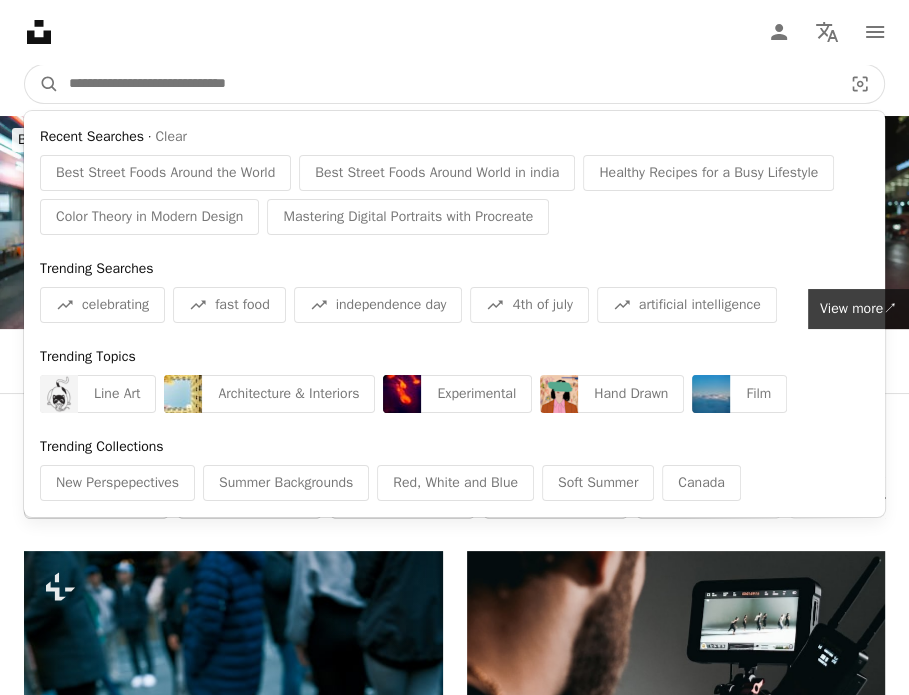 paste on "**********" 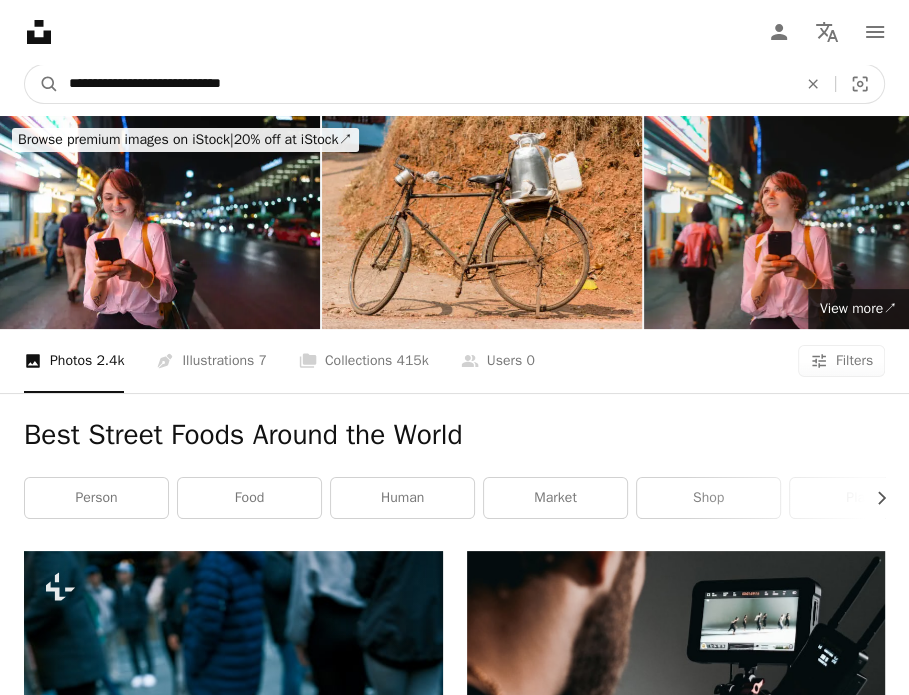 type on "**********" 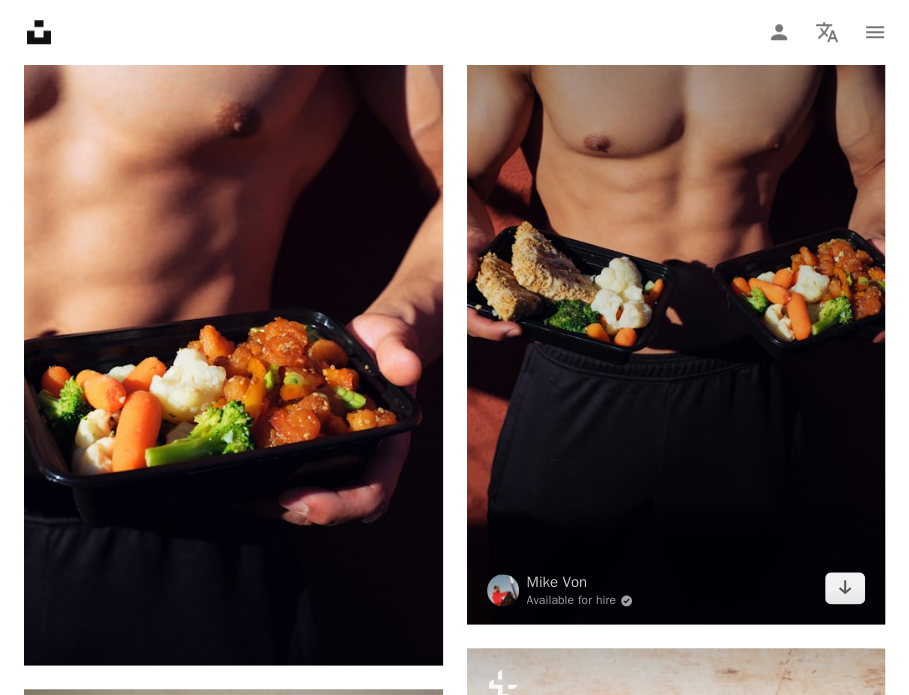 scroll, scrollTop: 1120, scrollLeft: 0, axis: vertical 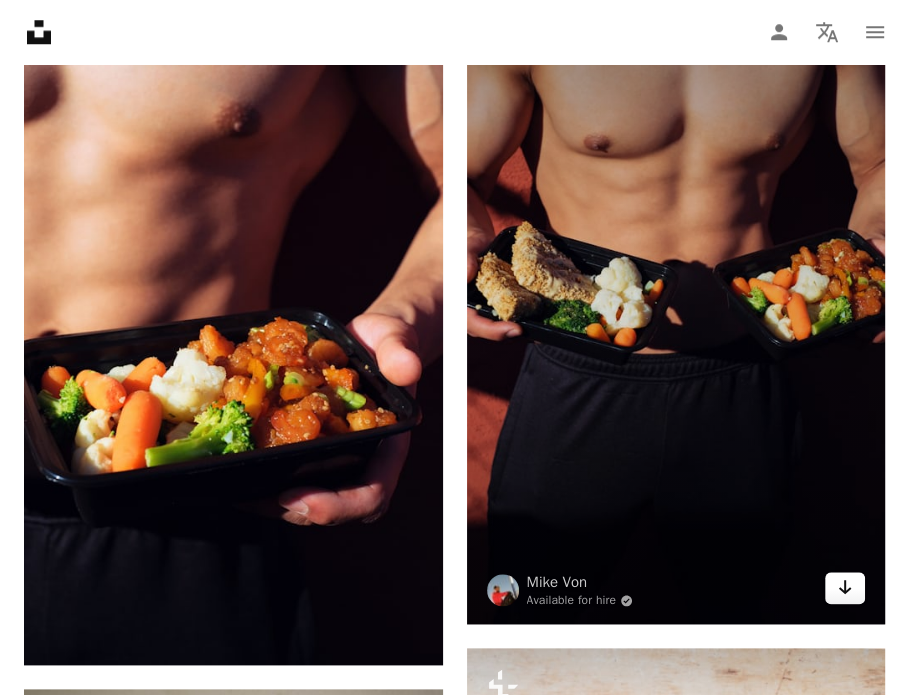 click on "Arrow pointing down" 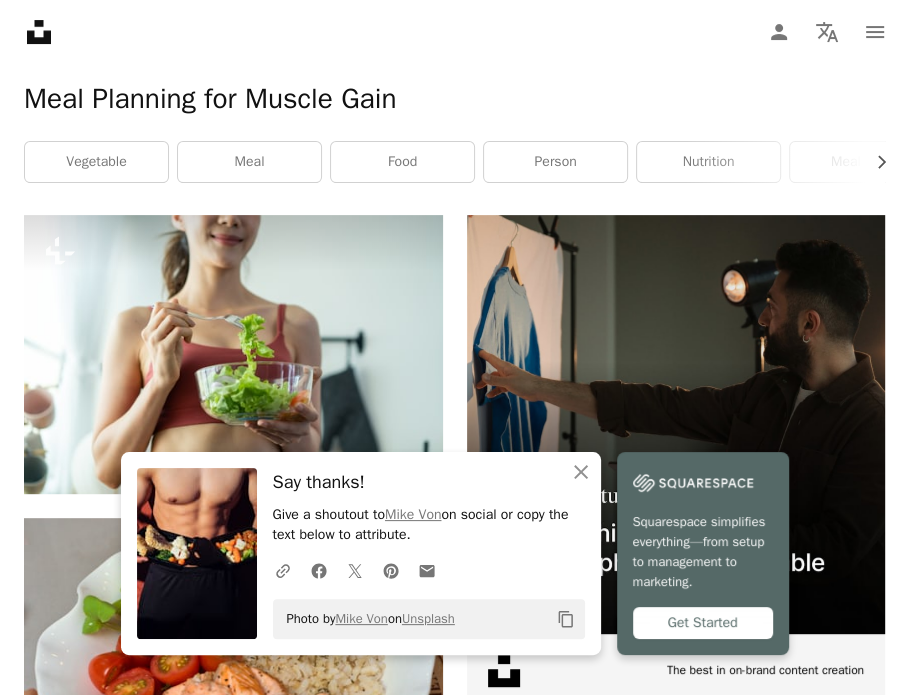 scroll, scrollTop: 0, scrollLeft: 0, axis: both 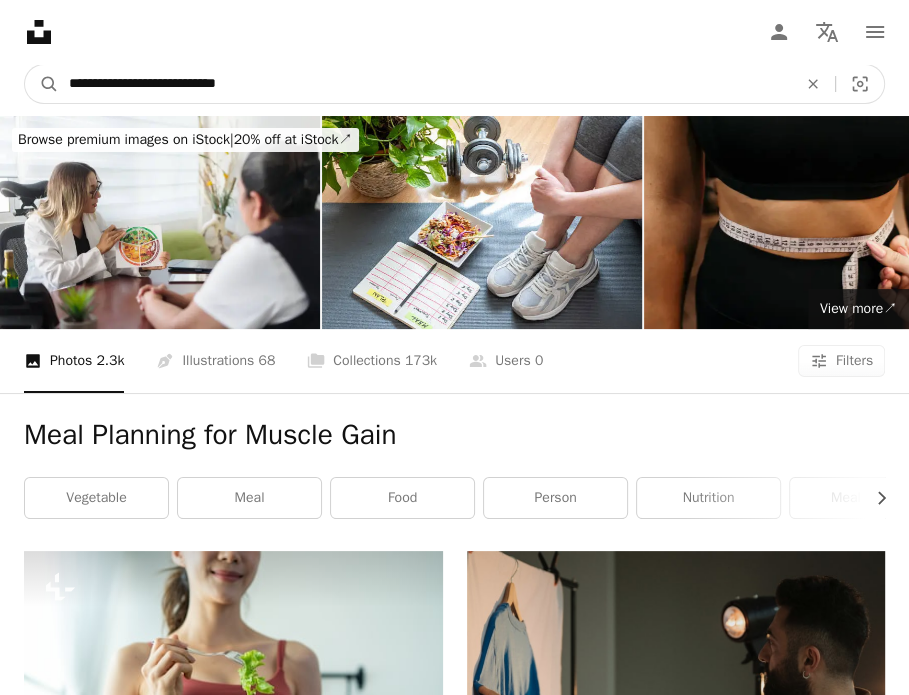 click on "**********" at bounding box center [425, 84] 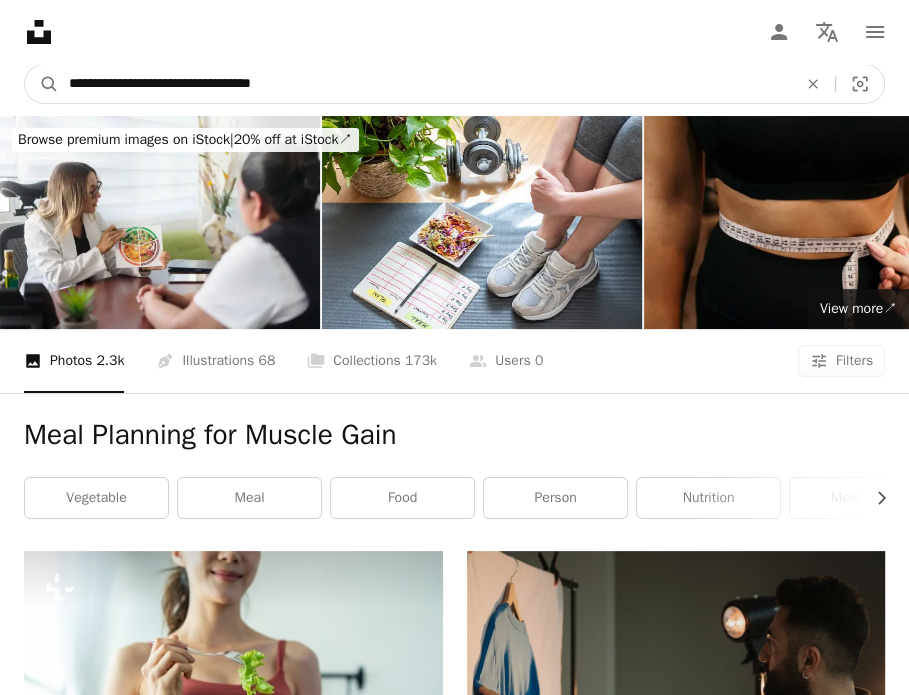 click on "A magnifying glass" at bounding box center [42, 84] 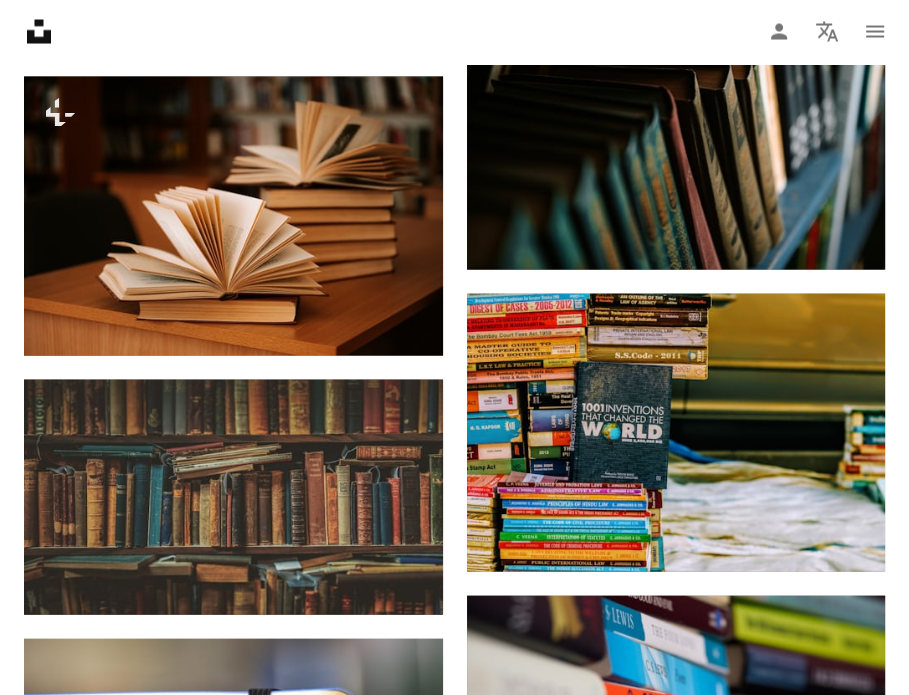 scroll, scrollTop: 2388, scrollLeft: 0, axis: vertical 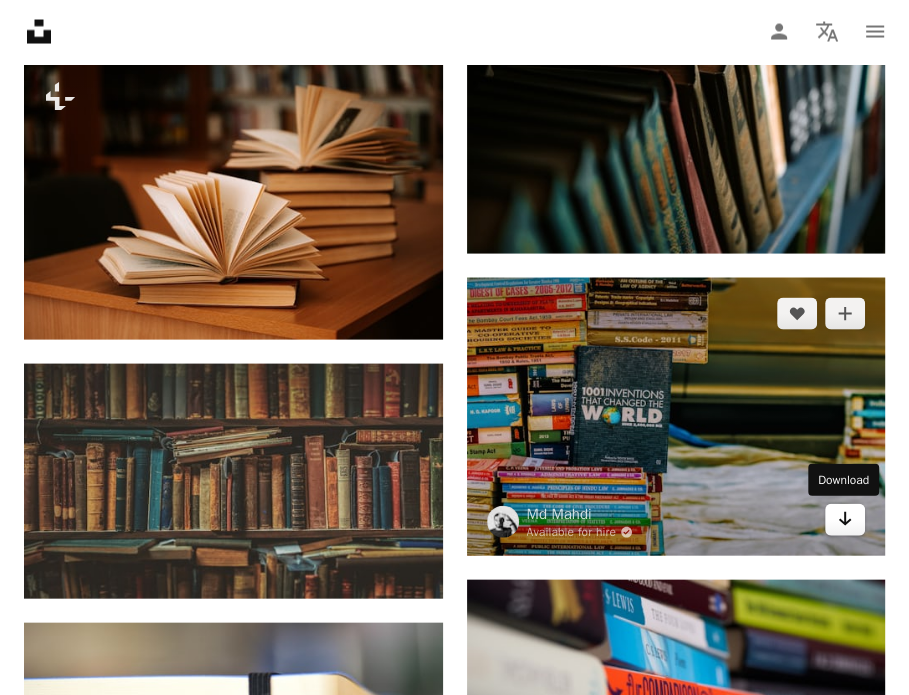 click on "Arrow pointing down" at bounding box center (845, 520) 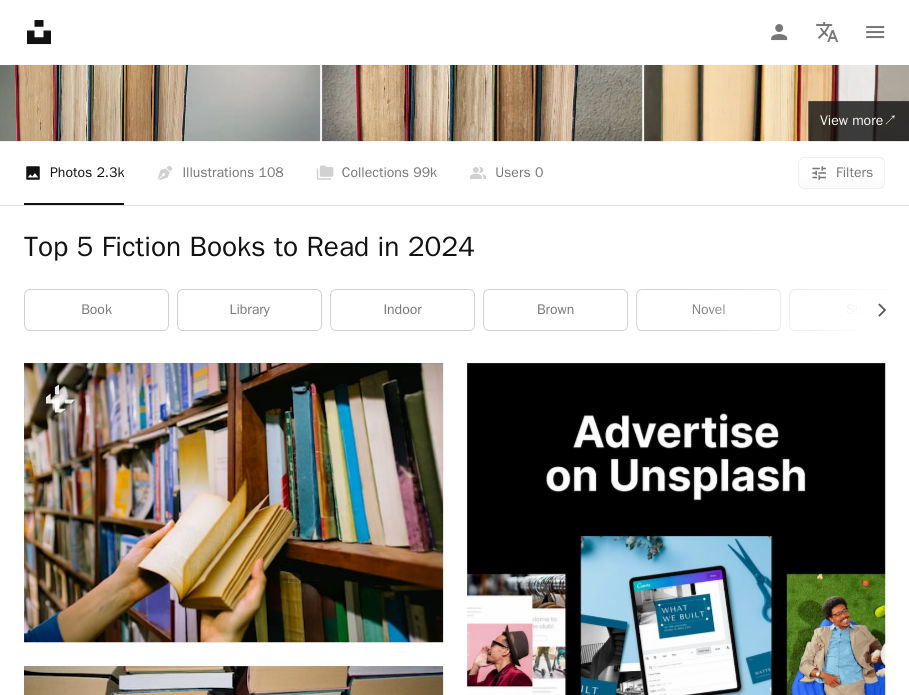 scroll, scrollTop: 0, scrollLeft: 0, axis: both 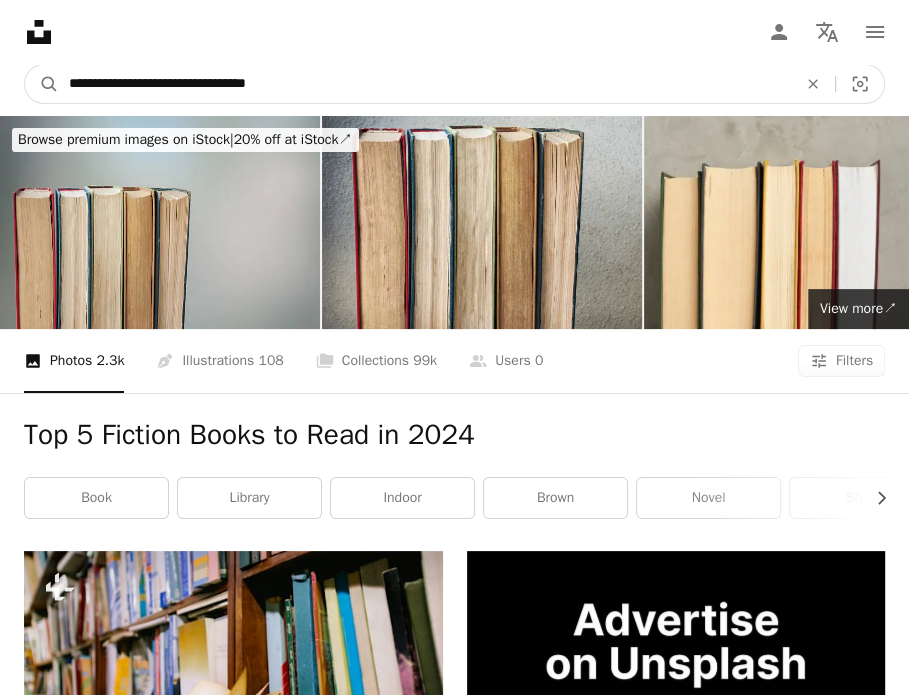click on "**********" at bounding box center (425, 84) 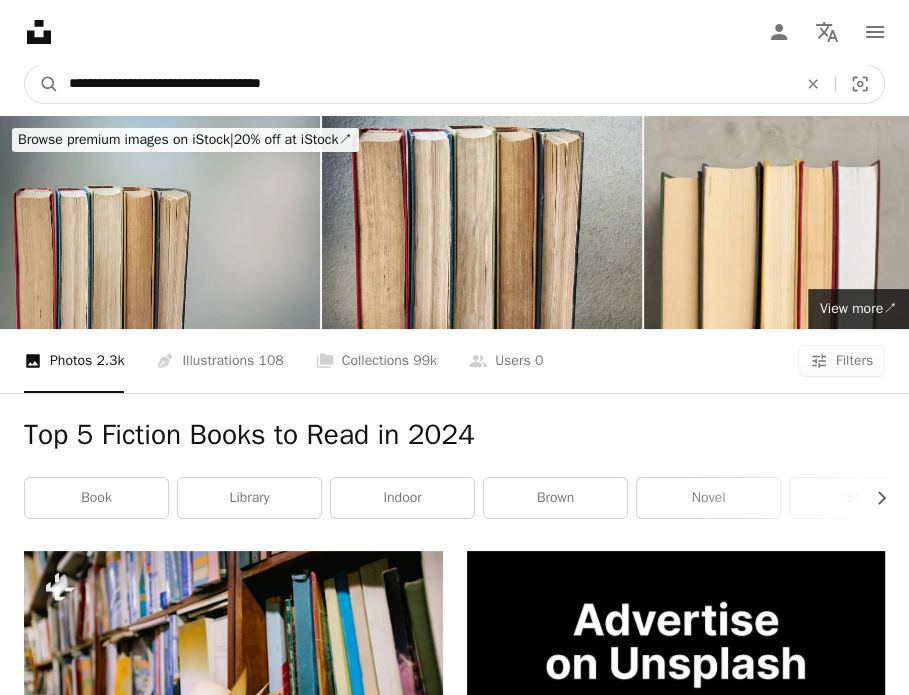click on "A magnifying glass" at bounding box center (42, 84) 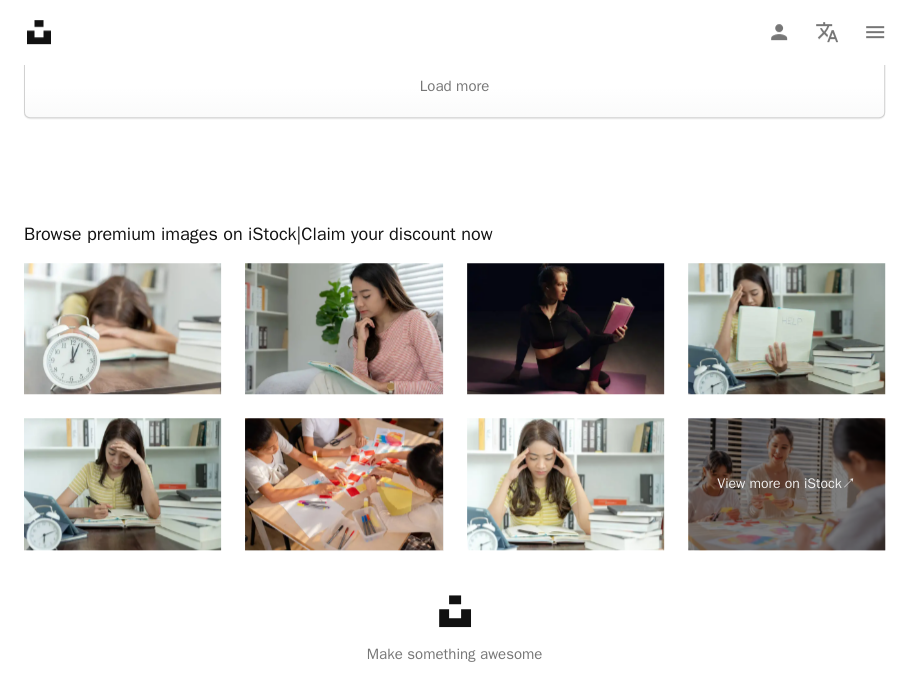 scroll, scrollTop: 5290, scrollLeft: 0, axis: vertical 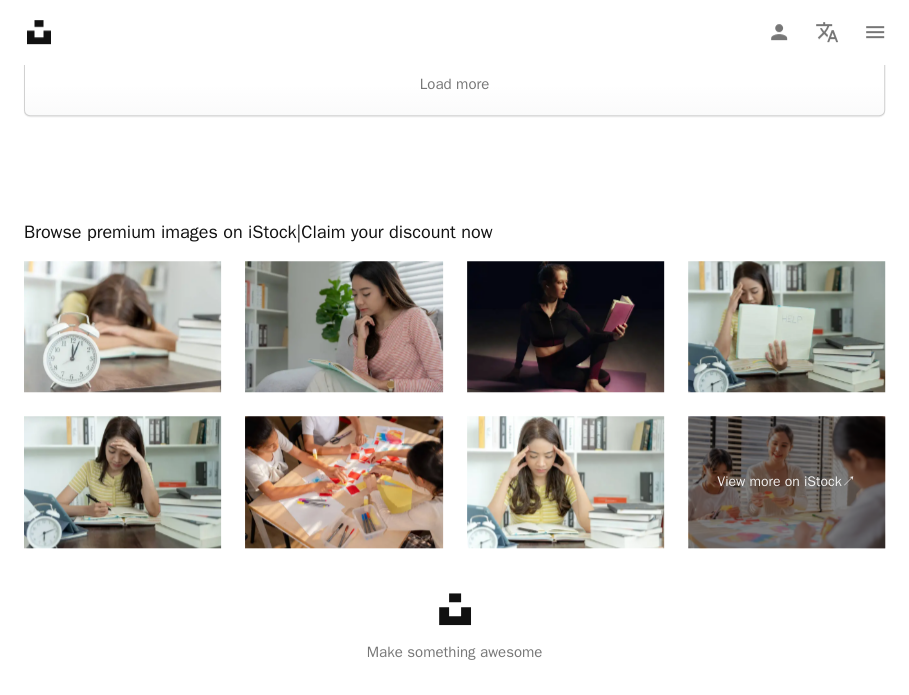 drag, startPoint x: 366, startPoint y: 333, endPoint x: 364, endPoint y: 361, distance: 28.071337 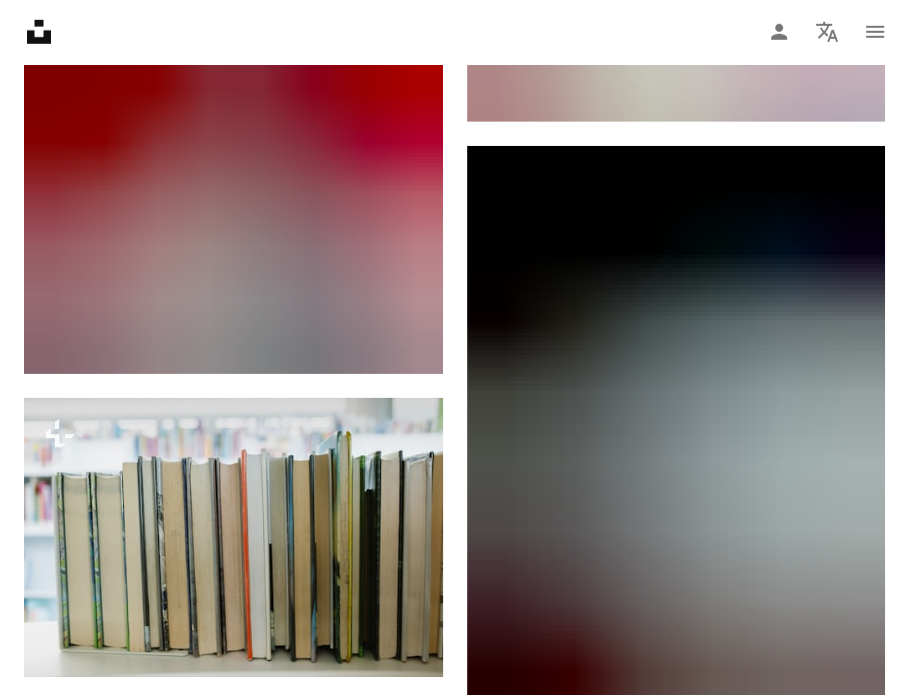 scroll, scrollTop: 3643, scrollLeft: 0, axis: vertical 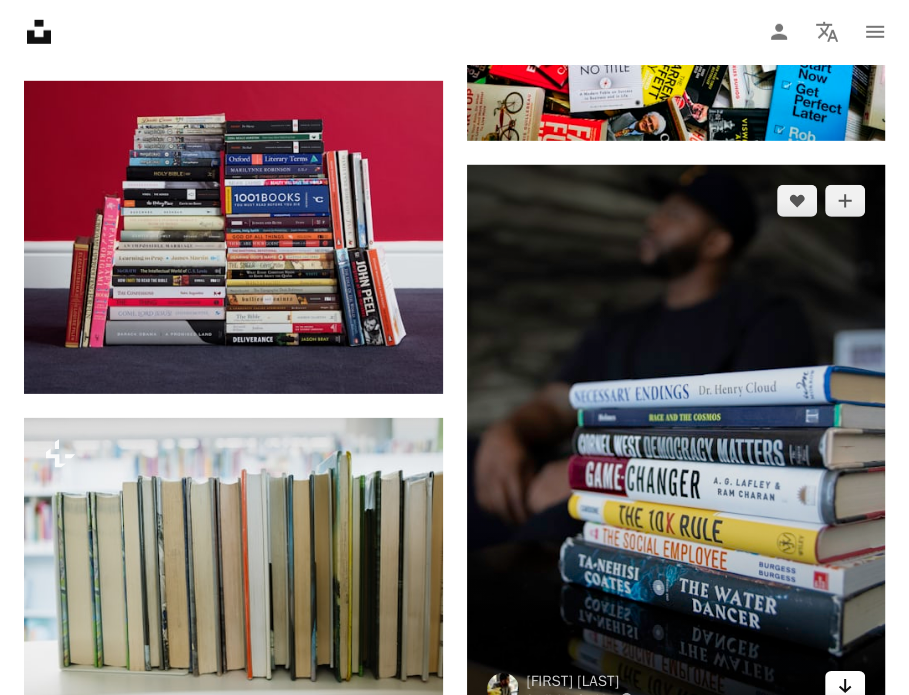 drag, startPoint x: 543, startPoint y: 338, endPoint x: 841, endPoint y: 679, distance: 452.86313 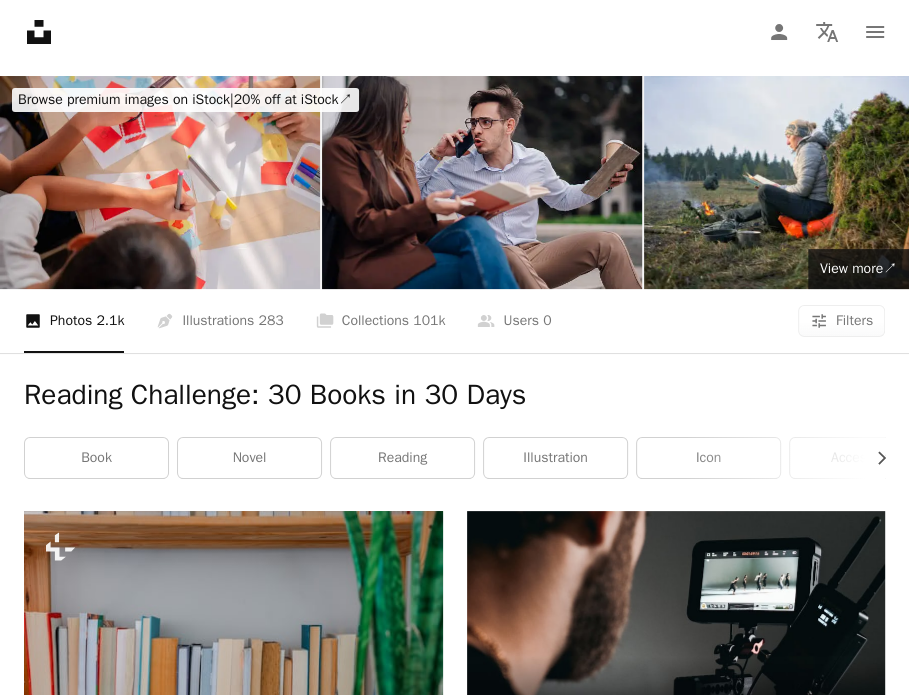 scroll, scrollTop: 0, scrollLeft: 0, axis: both 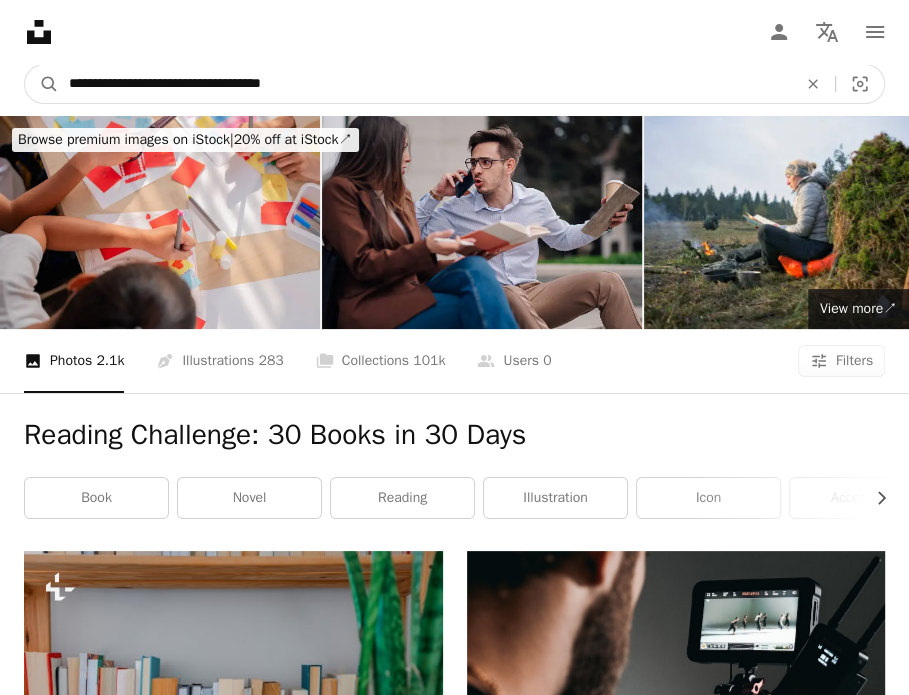 click on "**********" at bounding box center (425, 84) 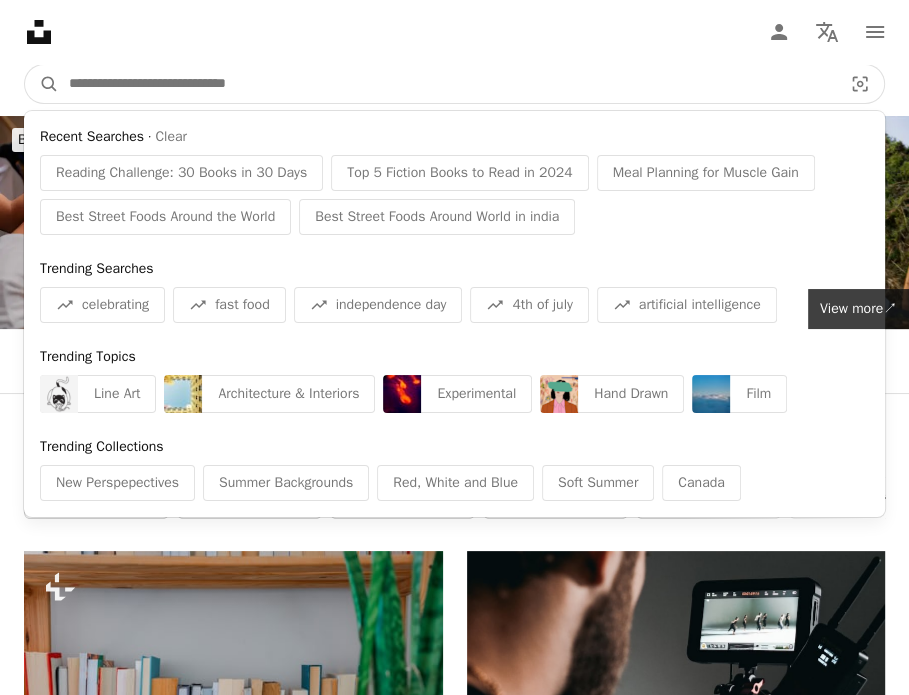 paste on "**********" 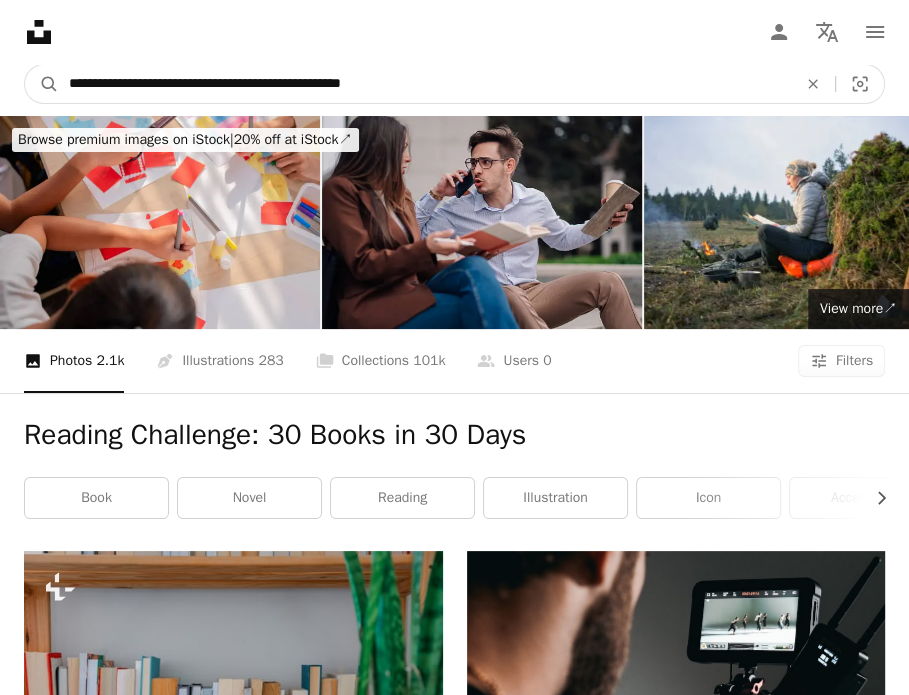 type on "**********" 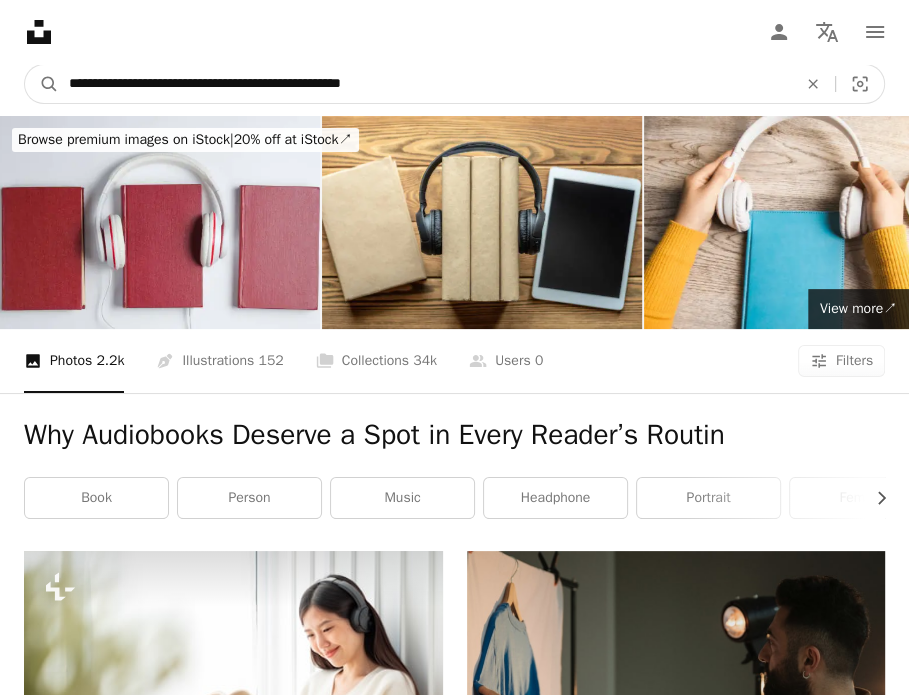 click on "**********" at bounding box center [425, 84] 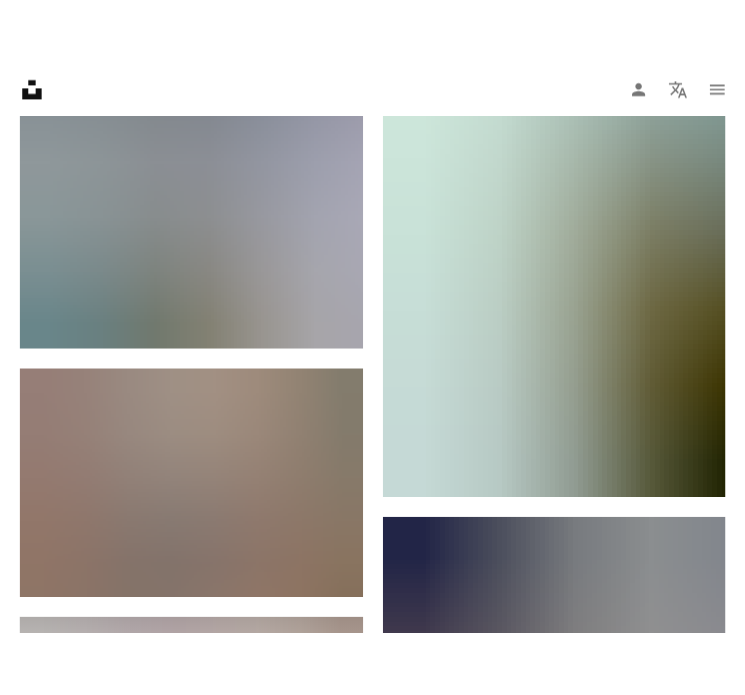 scroll, scrollTop: 1983, scrollLeft: 0, axis: vertical 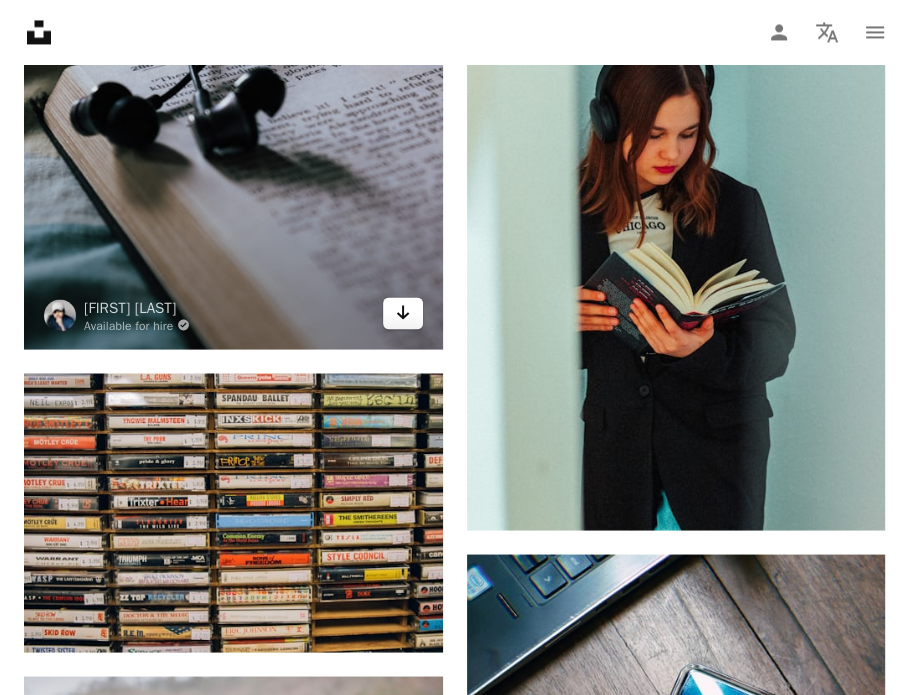 click on "Arrow pointing down" 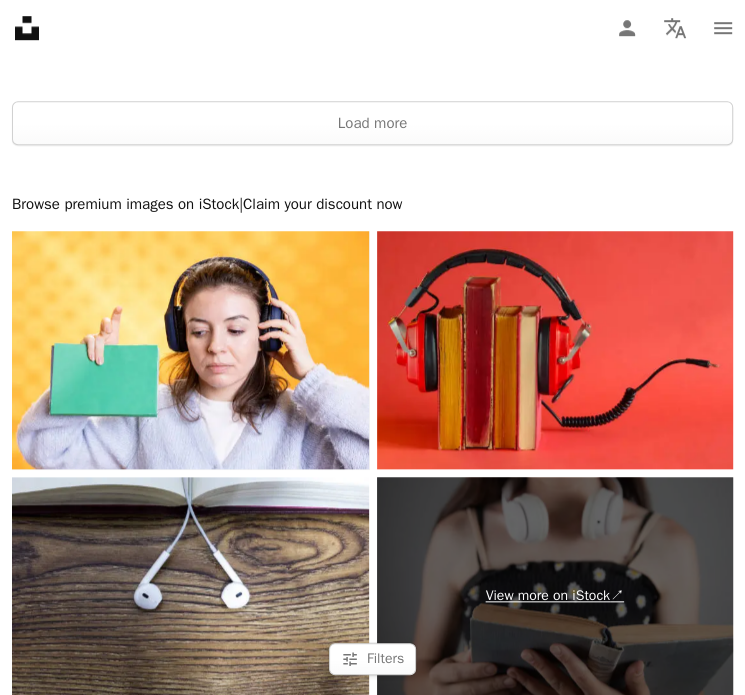 scroll, scrollTop: 19331, scrollLeft: 0, axis: vertical 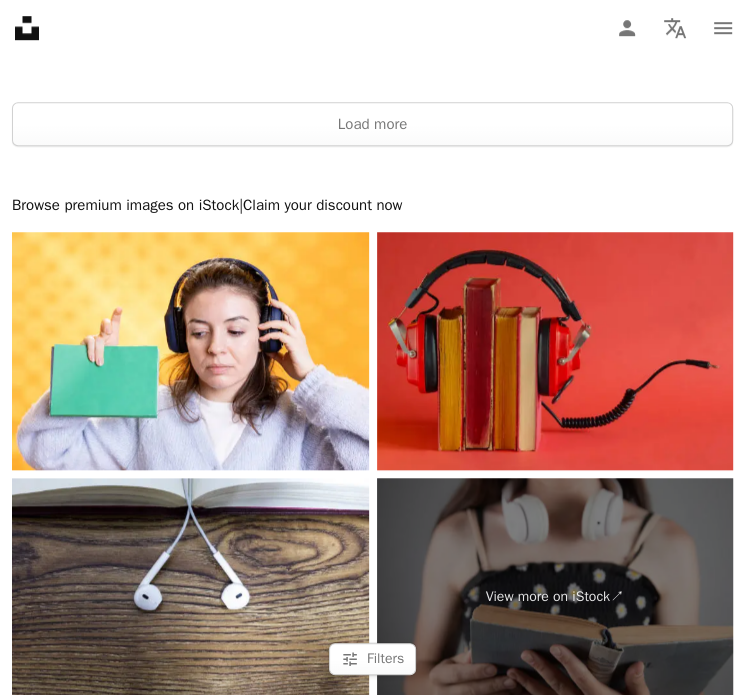 drag, startPoint x: 660, startPoint y: 439, endPoint x: 455, endPoint y: 371, distance: 215.9838 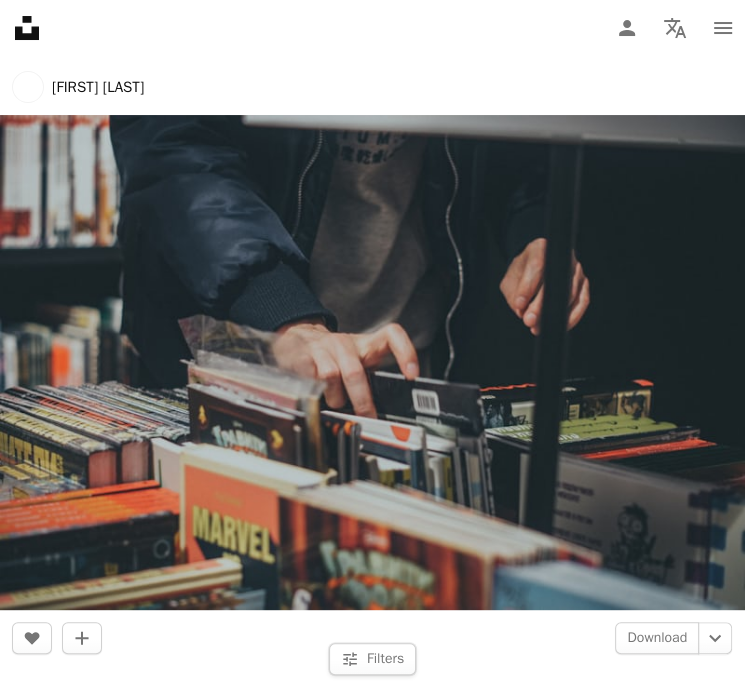 scroll, scrollTop: 18595, scrollLeft: 0, axis: vertical 